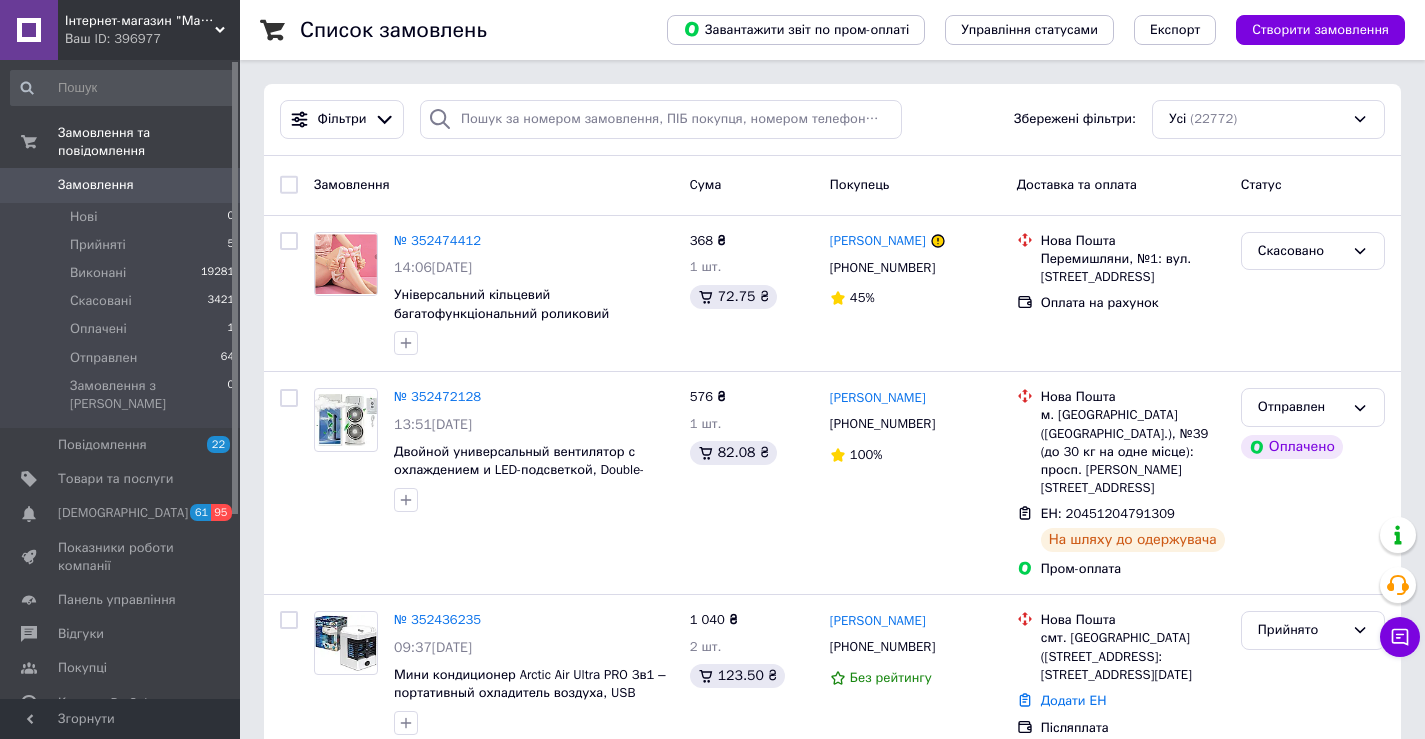 scroll, scrollTop: 0, scrollLeft: 0, axis: both 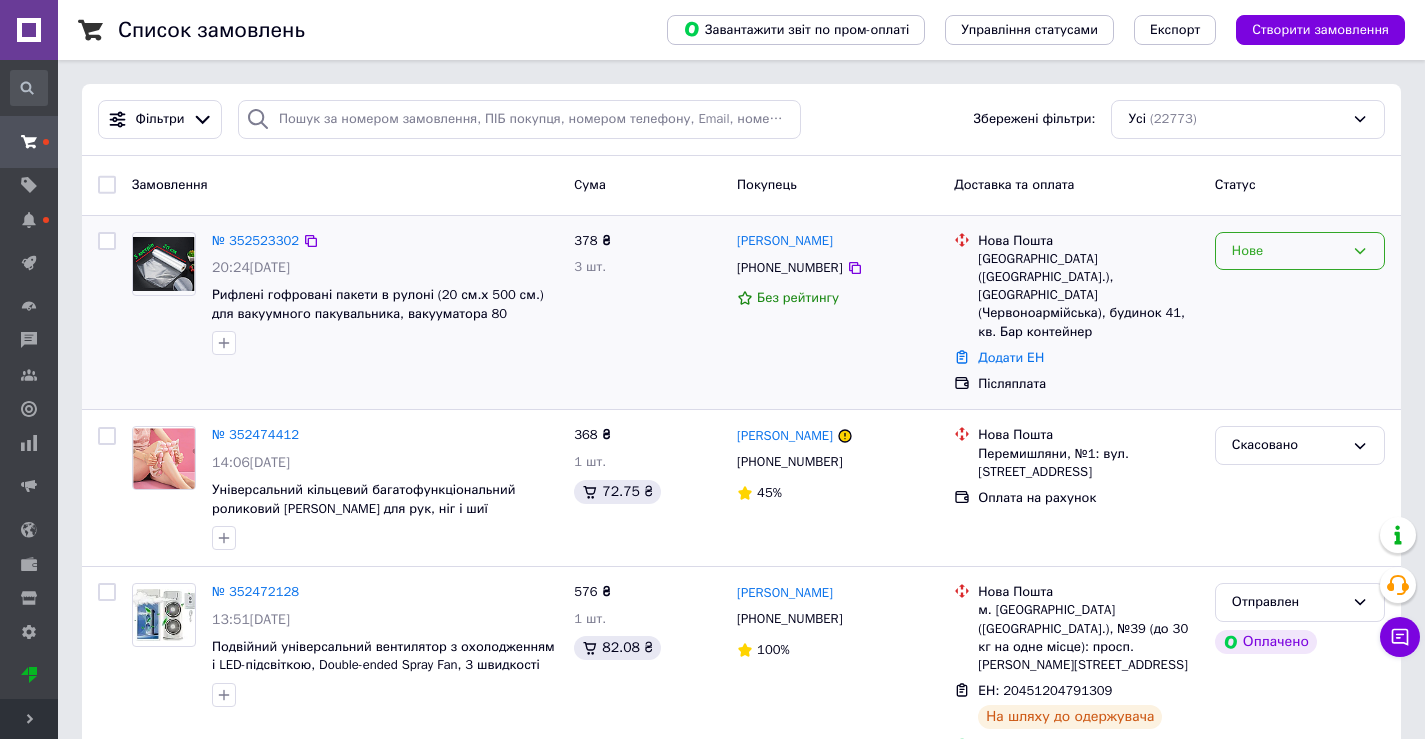 click on "Нове" at bounding box center [1288, 251] 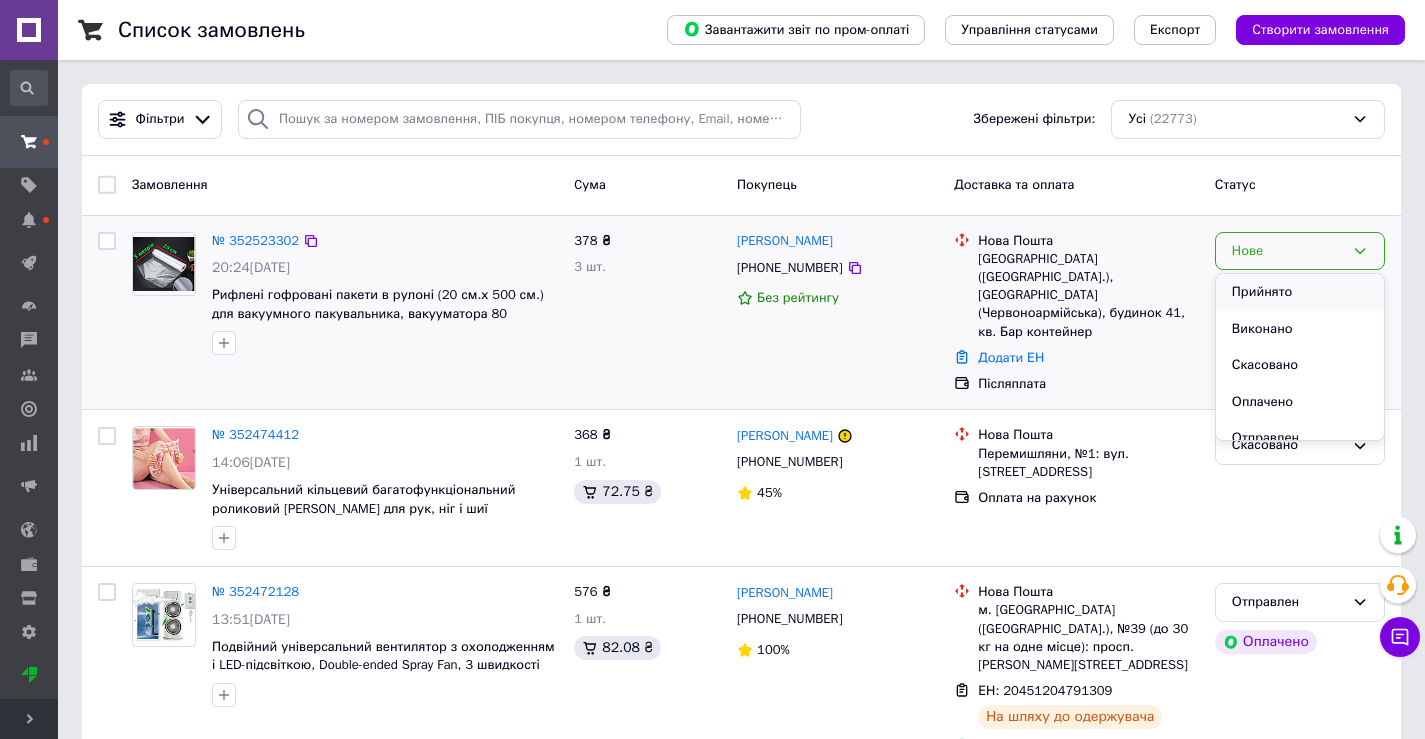click on "Прийнято" at bounding box center (1300, 292) 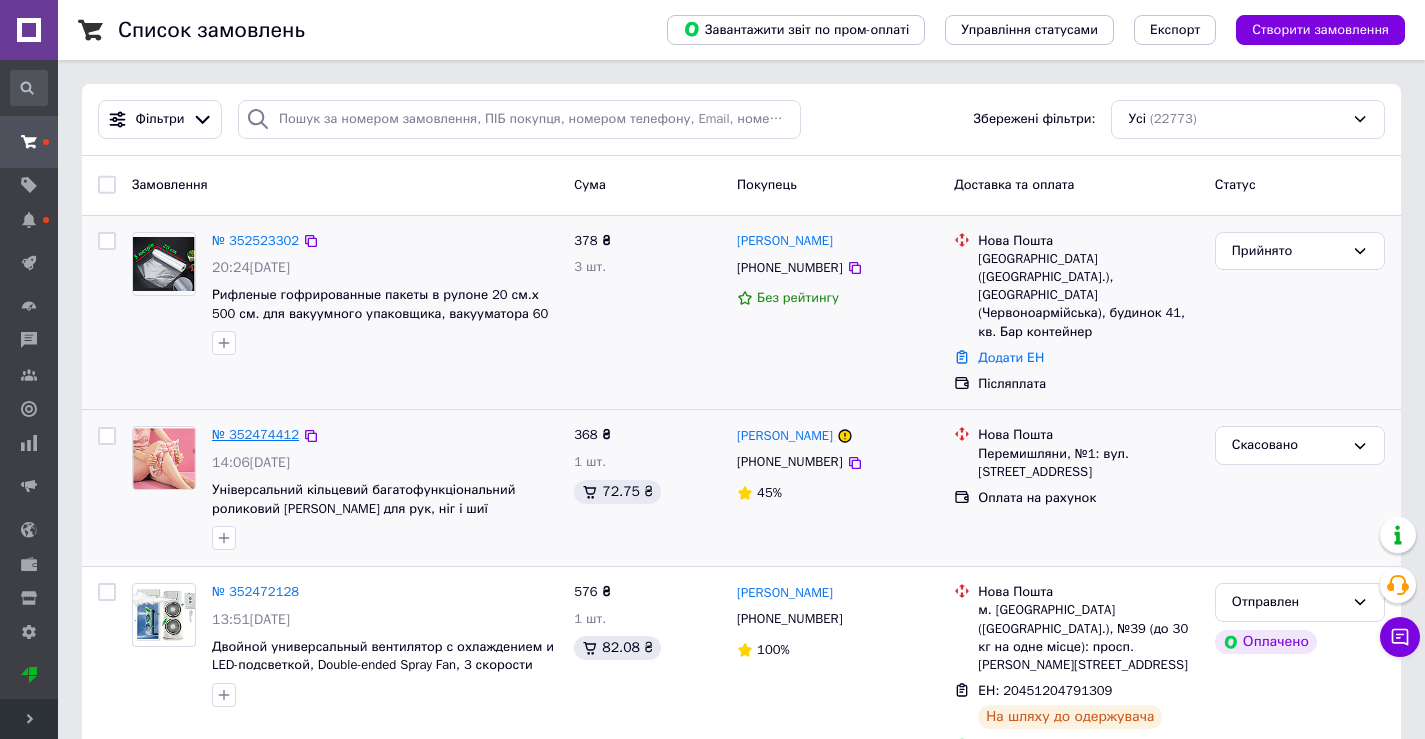 click on "№ 352474412" at bounding box center [255, 434] 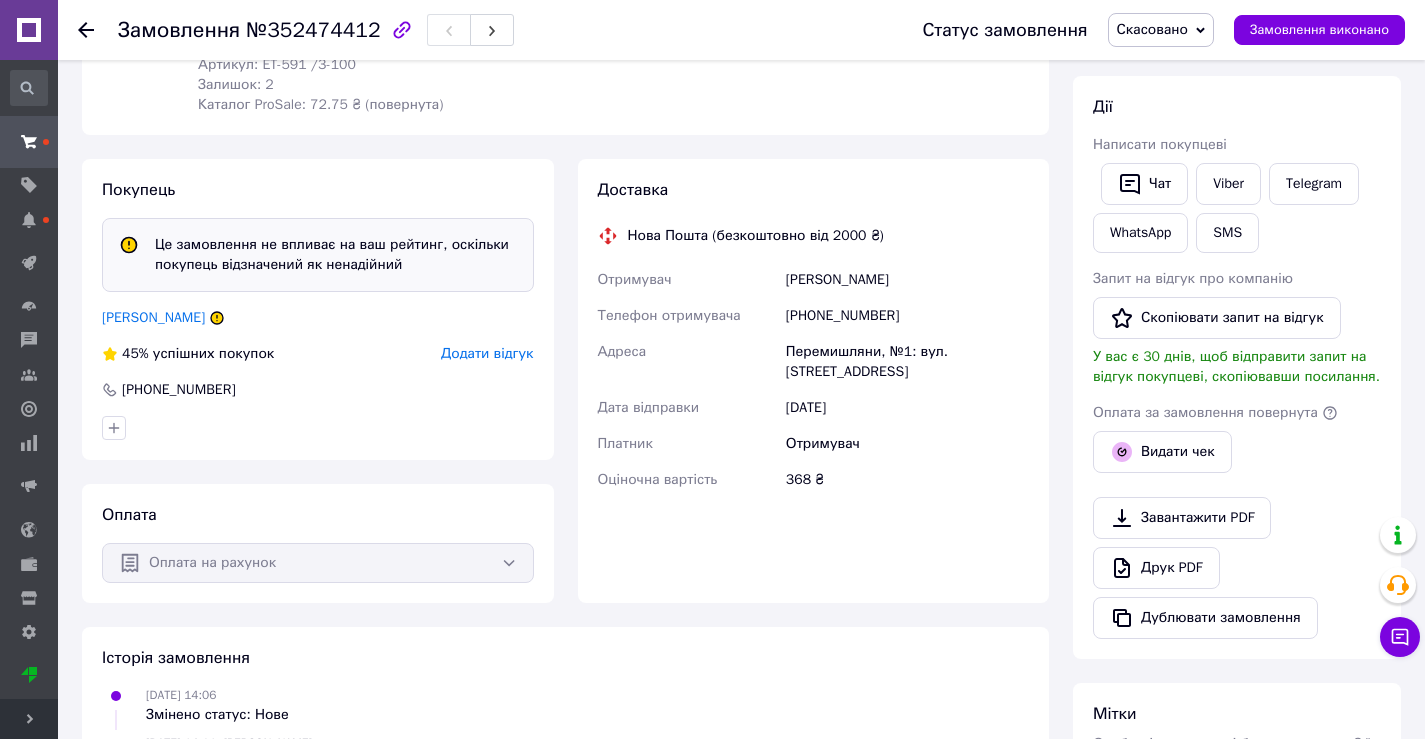 scroll, scrollTop: 200, scrollLeft: 0, axis: vertical 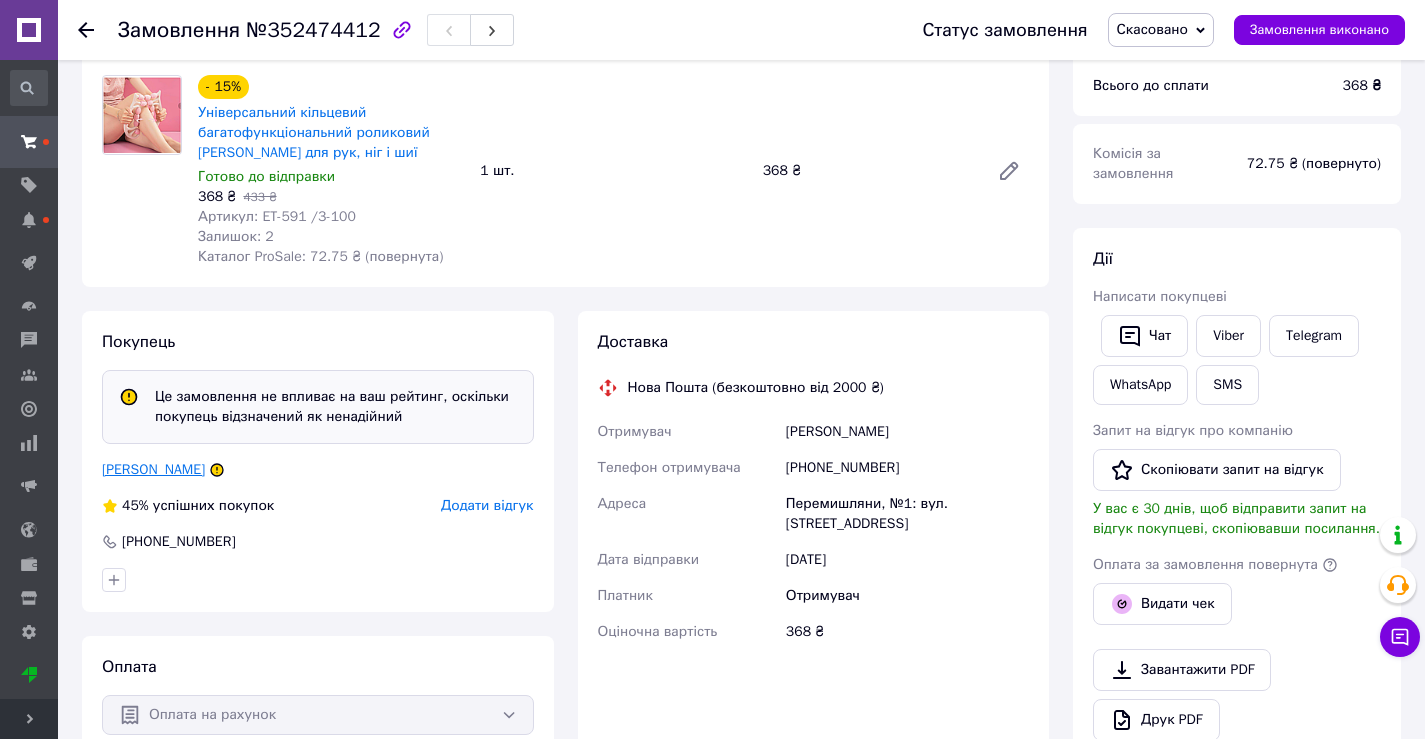 click on "Кохановська Аліна" at bounding box center [153, 469] 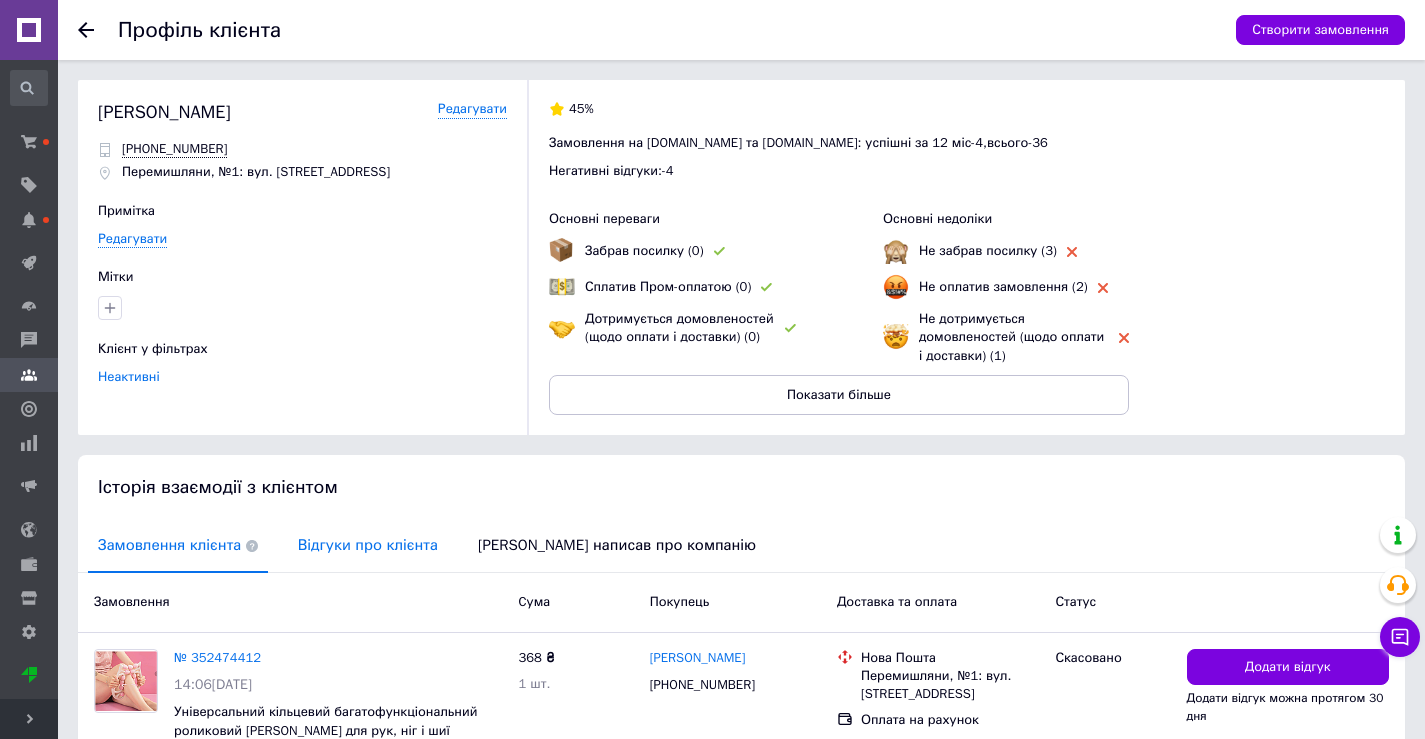 drag, startPoint x: 297, startPoint y: 541, endPoint x: 346, endPoint y: 541, distance: 49 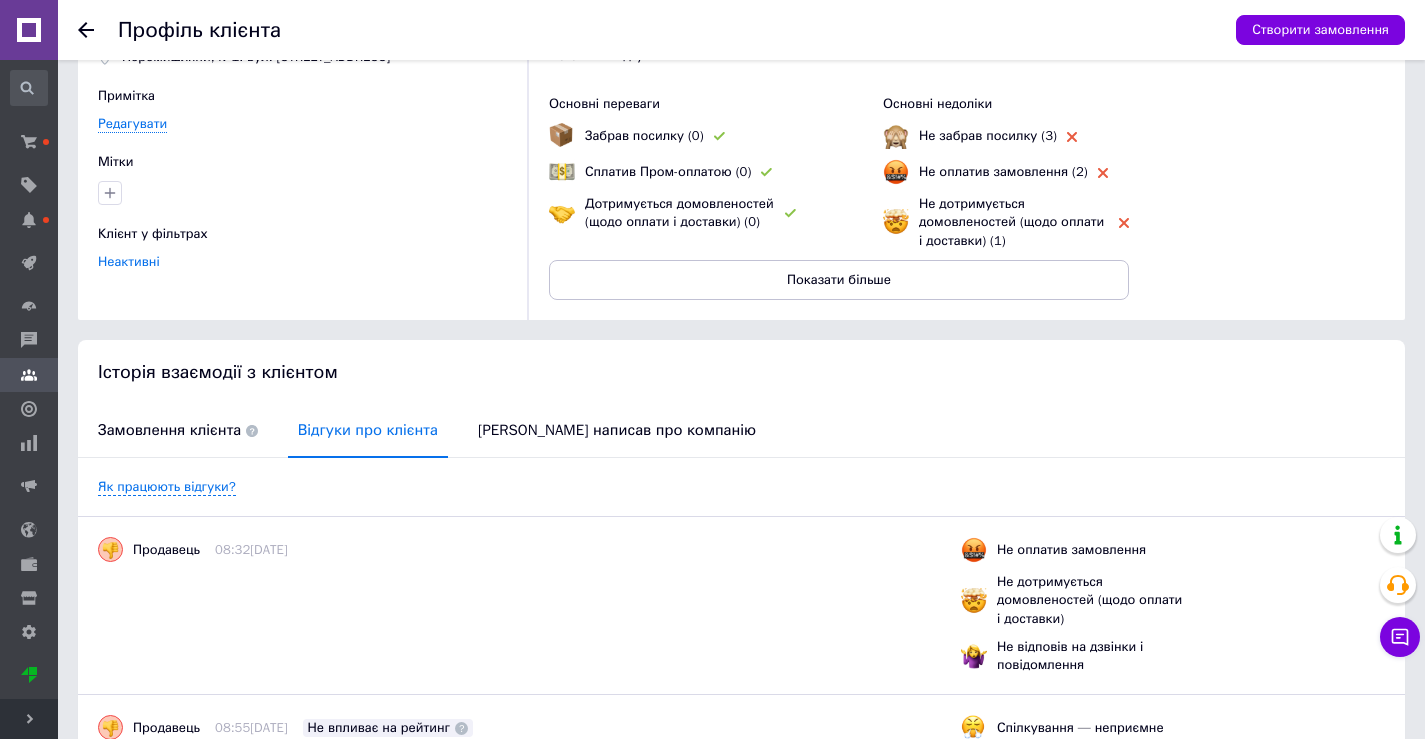 scroll, scrollTop: 0, scrollLeft: 0, axis: both 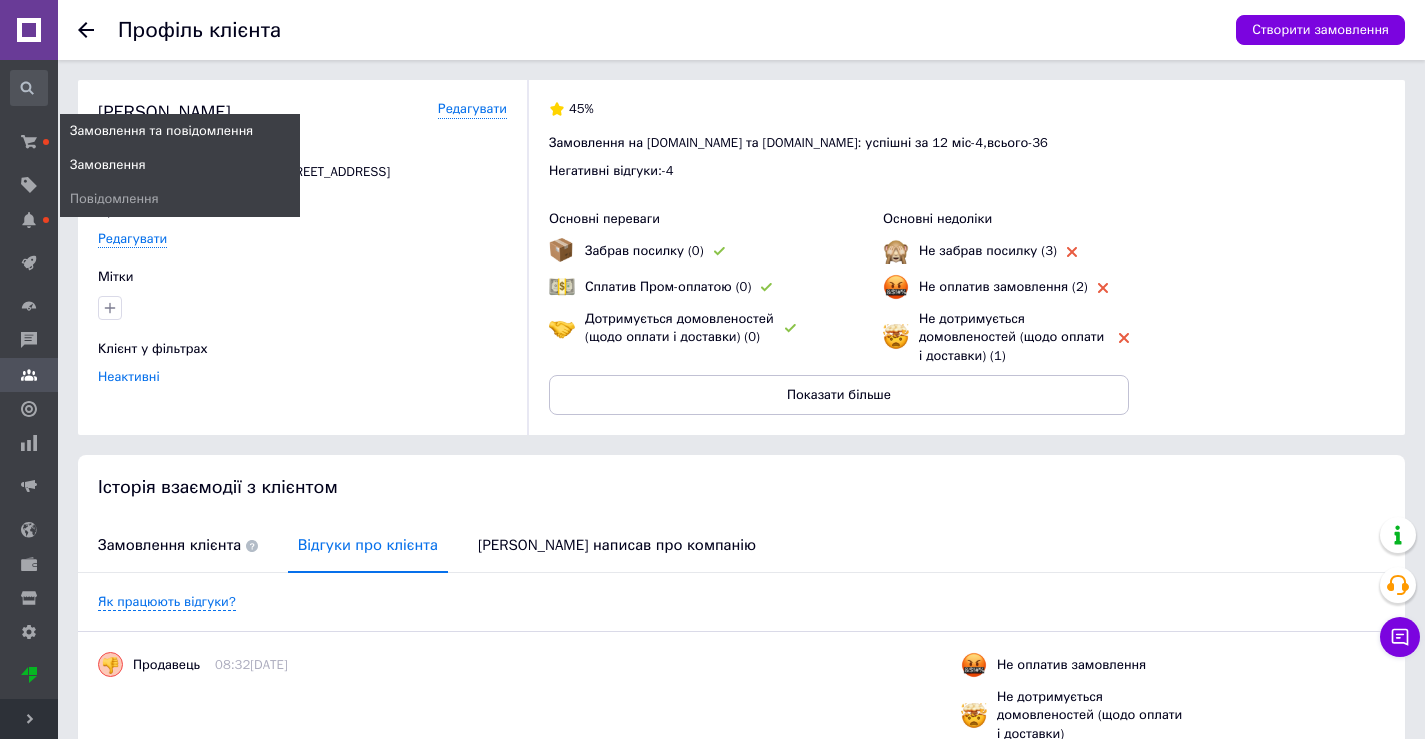 drag, startPoint x: 87, startPoint y: 160, endPoint x: 104, endPoint y: 161, distance: 17.029387 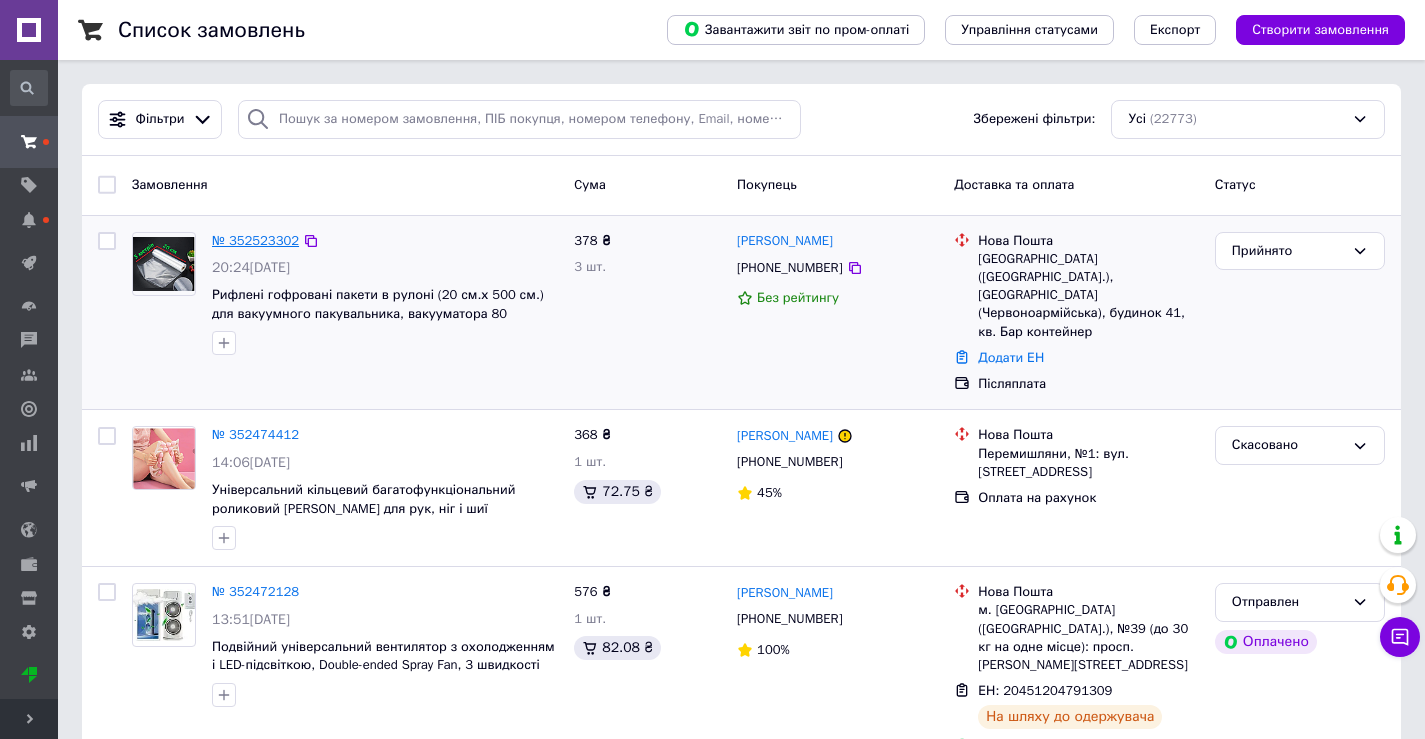click on "№ 352523302" at bounding box center [255, 240] 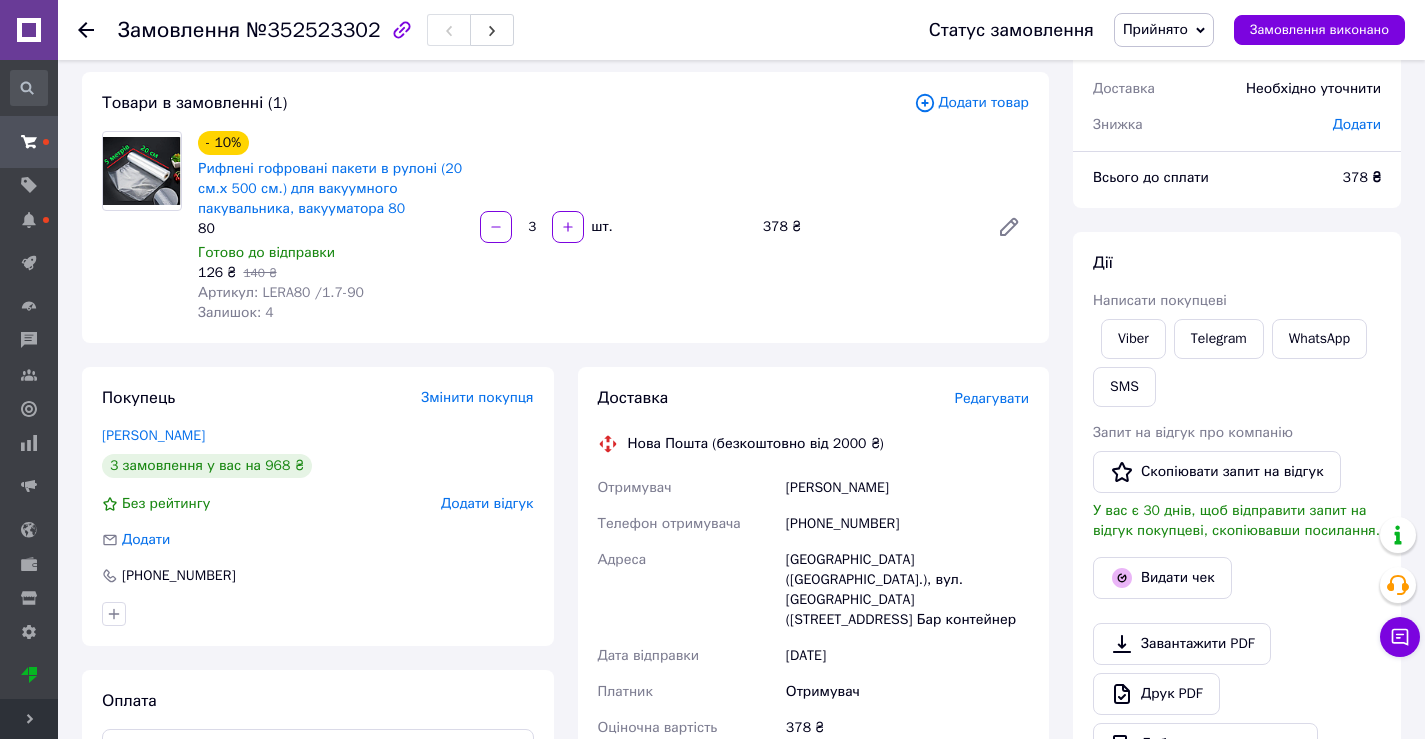 scroll, scrollTop: 300, scrollLeft: 0, axis: vertical 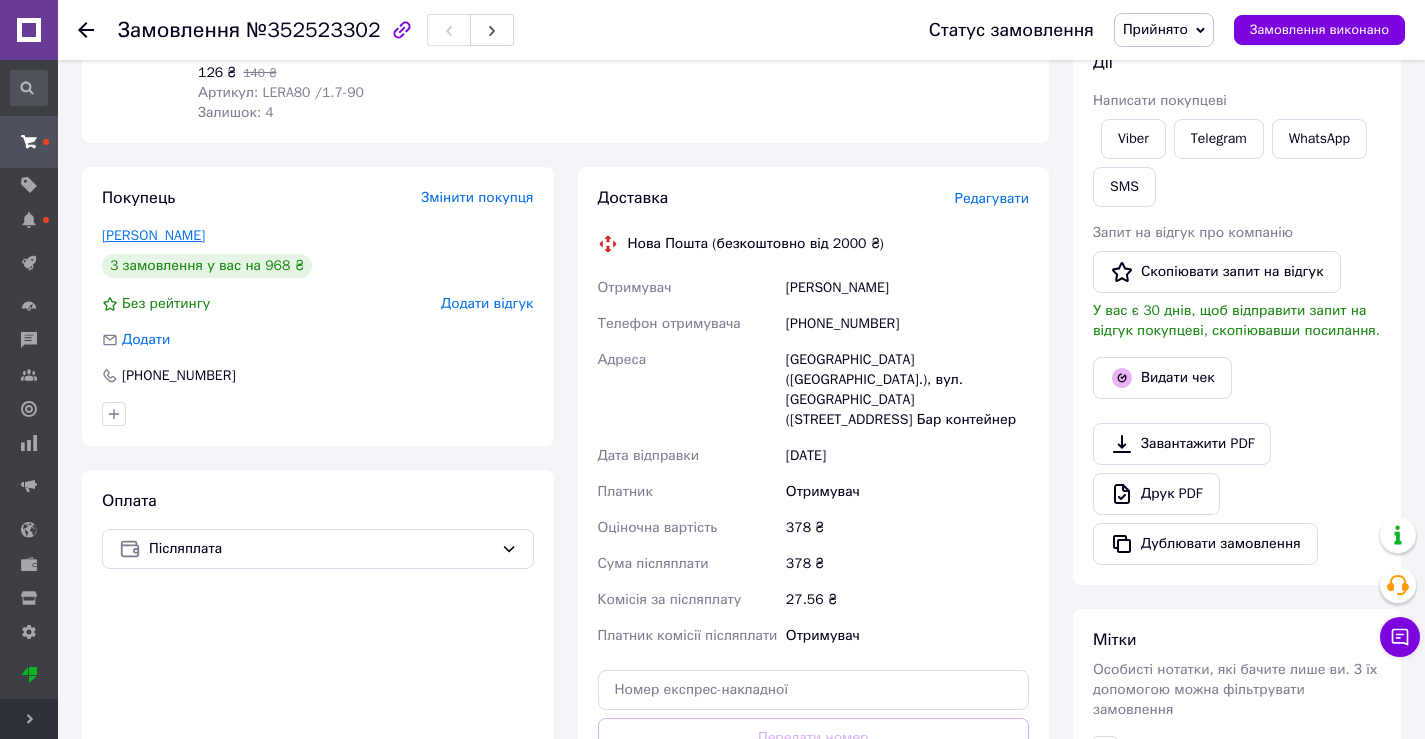 click on "Хомутовський Сергій" at bounding box center [153, 235] 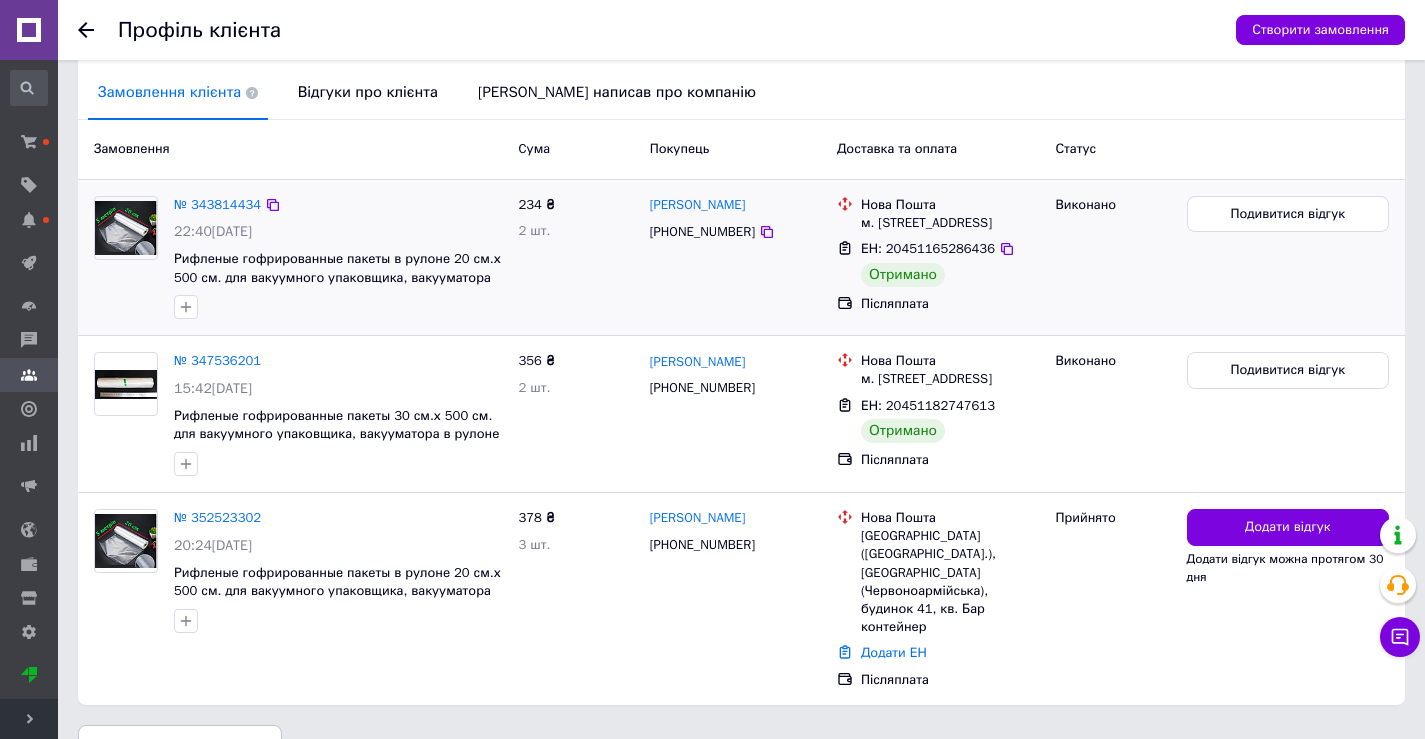 scroll, scrollTop: 500, scrollLeft: 0, axis: vertical 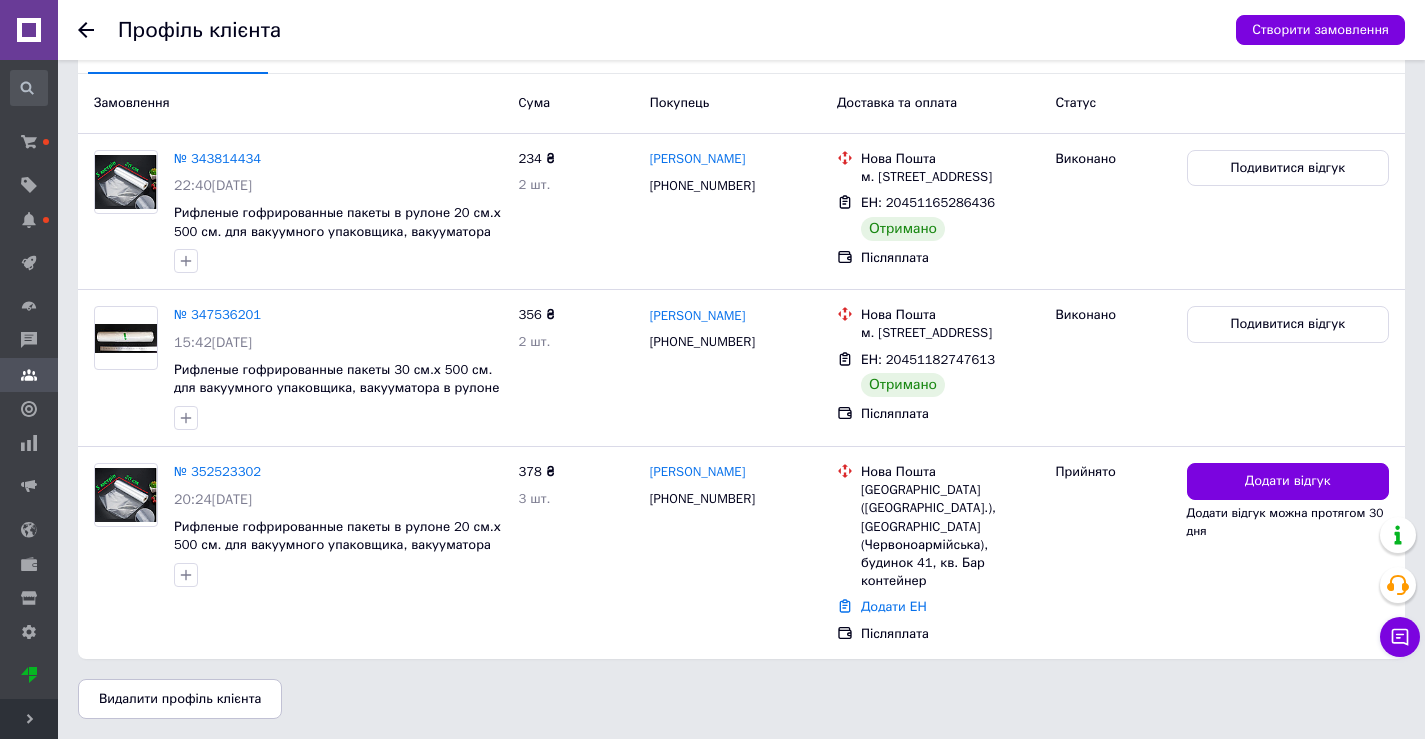 click 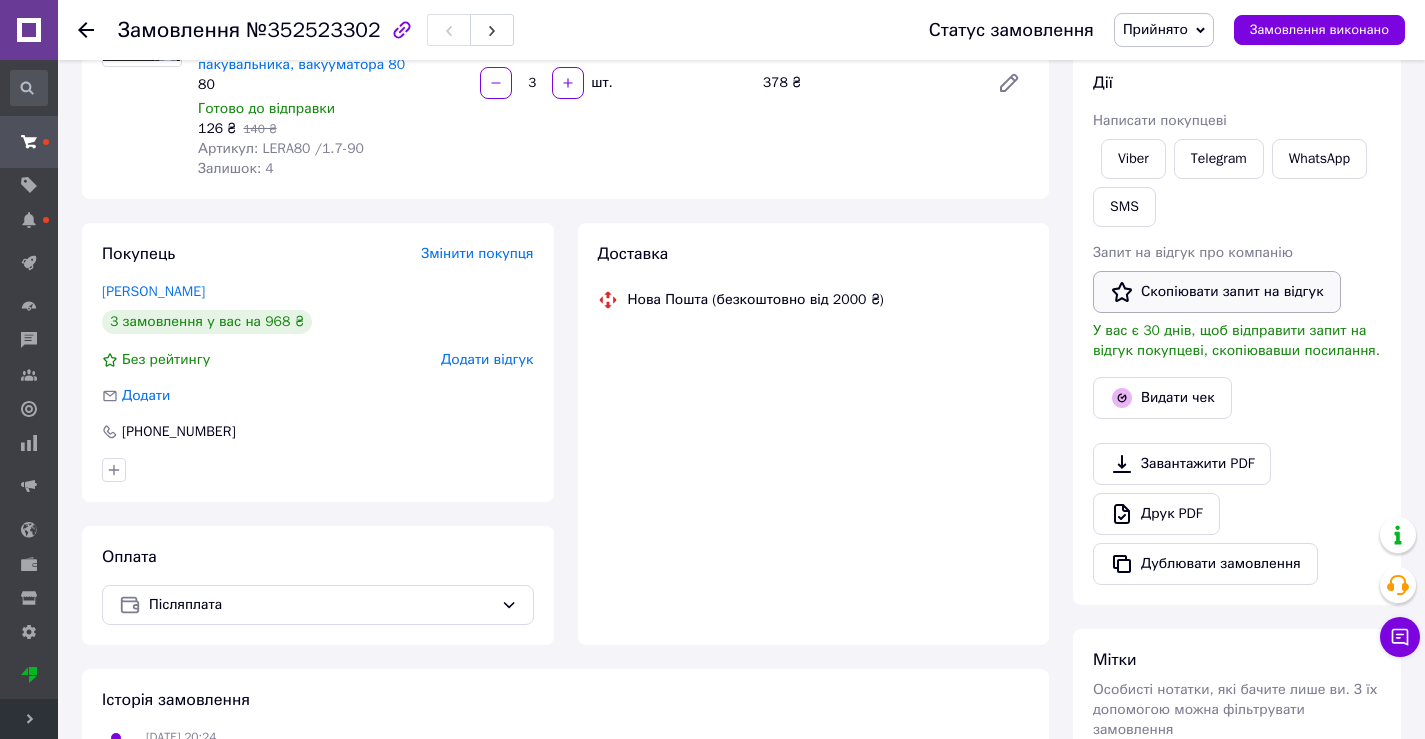 scroll, scrollTop: 275, scrollLeft: 0, axis: vertical 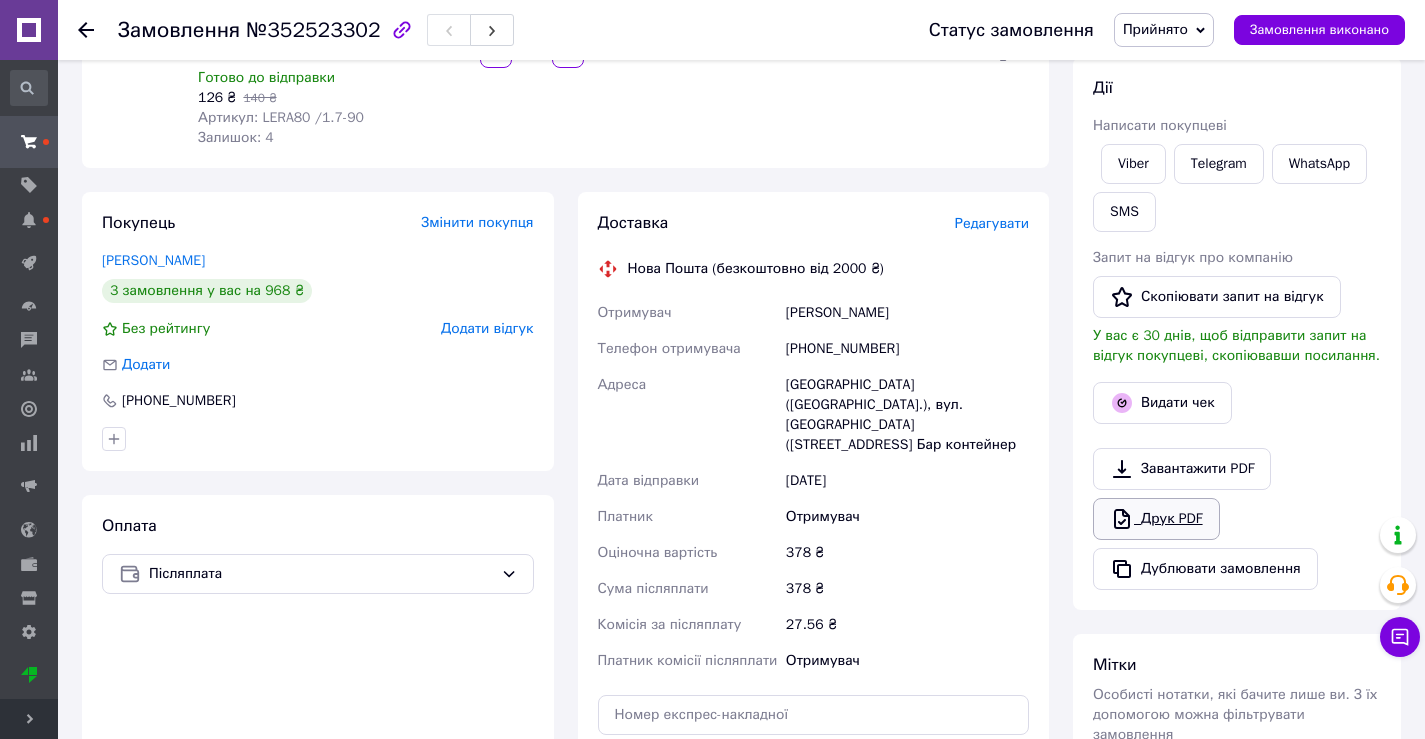 click on "Друк PDF" at bounding box center [1156, 519] 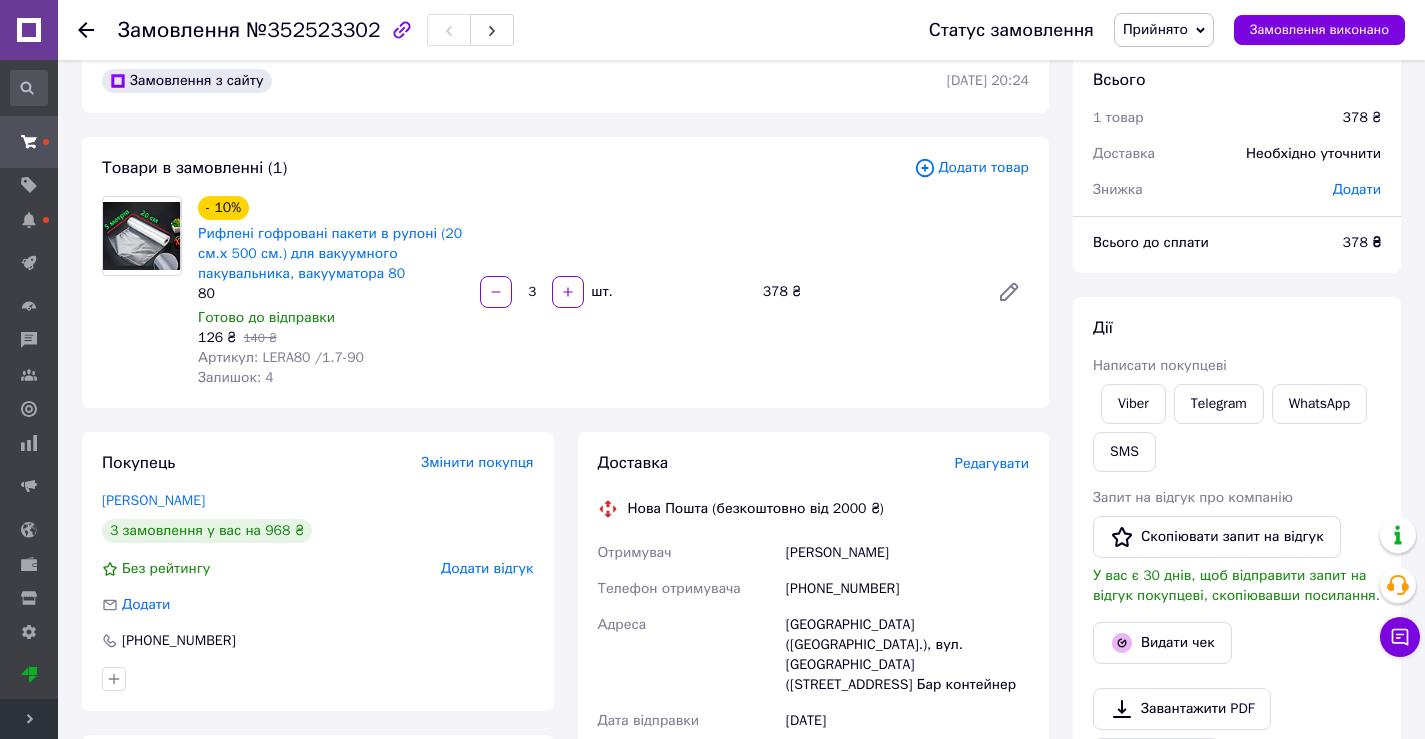 scroll, scrollTop: 34, scrollLeft: 0, axis: vertical 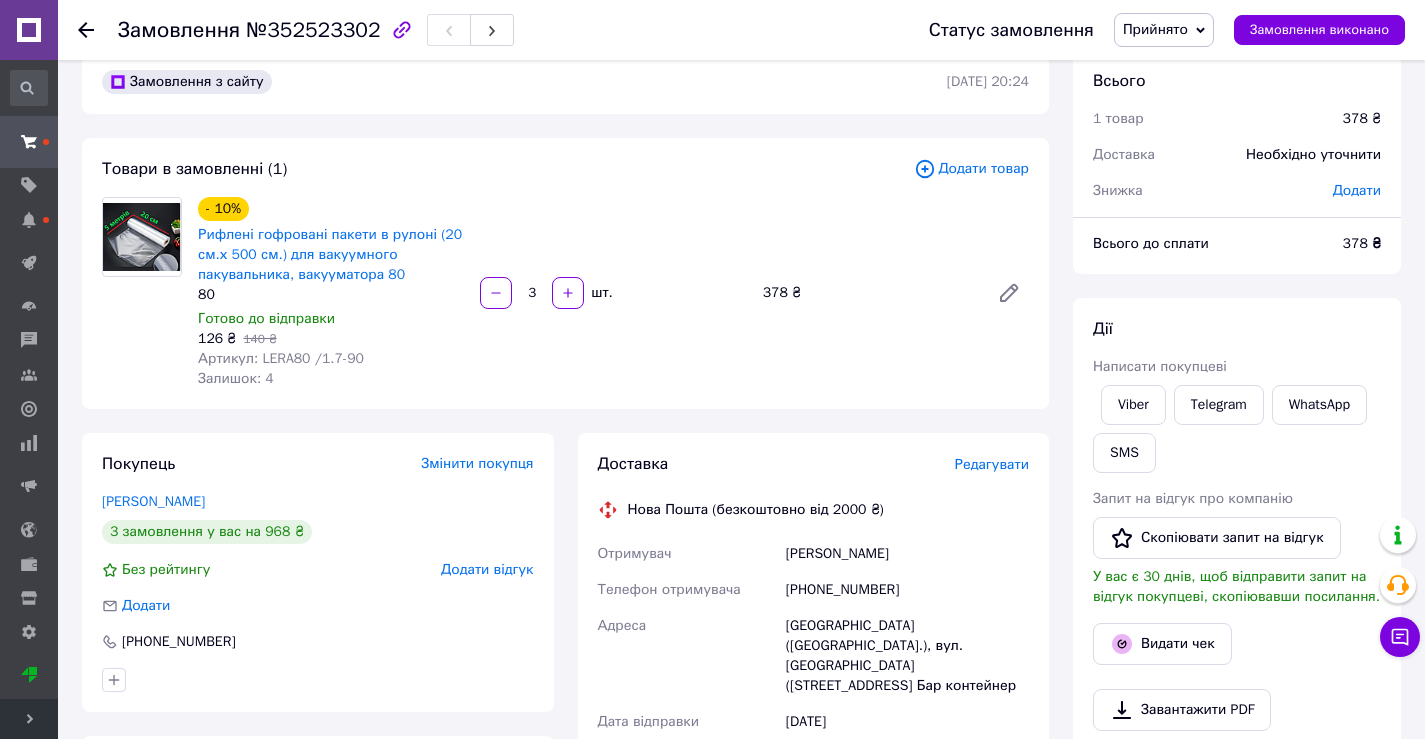 click on "Хомутовський Сергій" at bounding box center [153, 501] 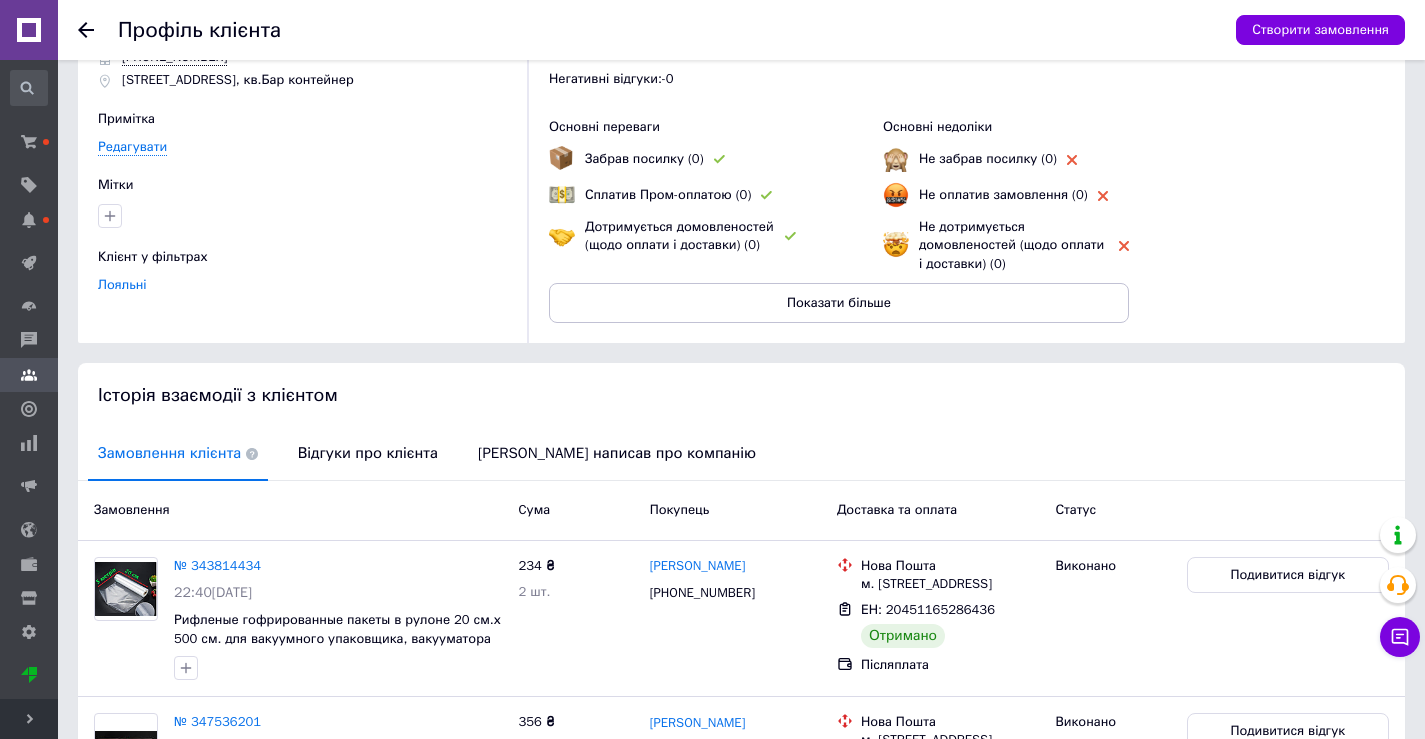 scroll, scrollTop: 67, scrollLeft: 0, axis: vertical 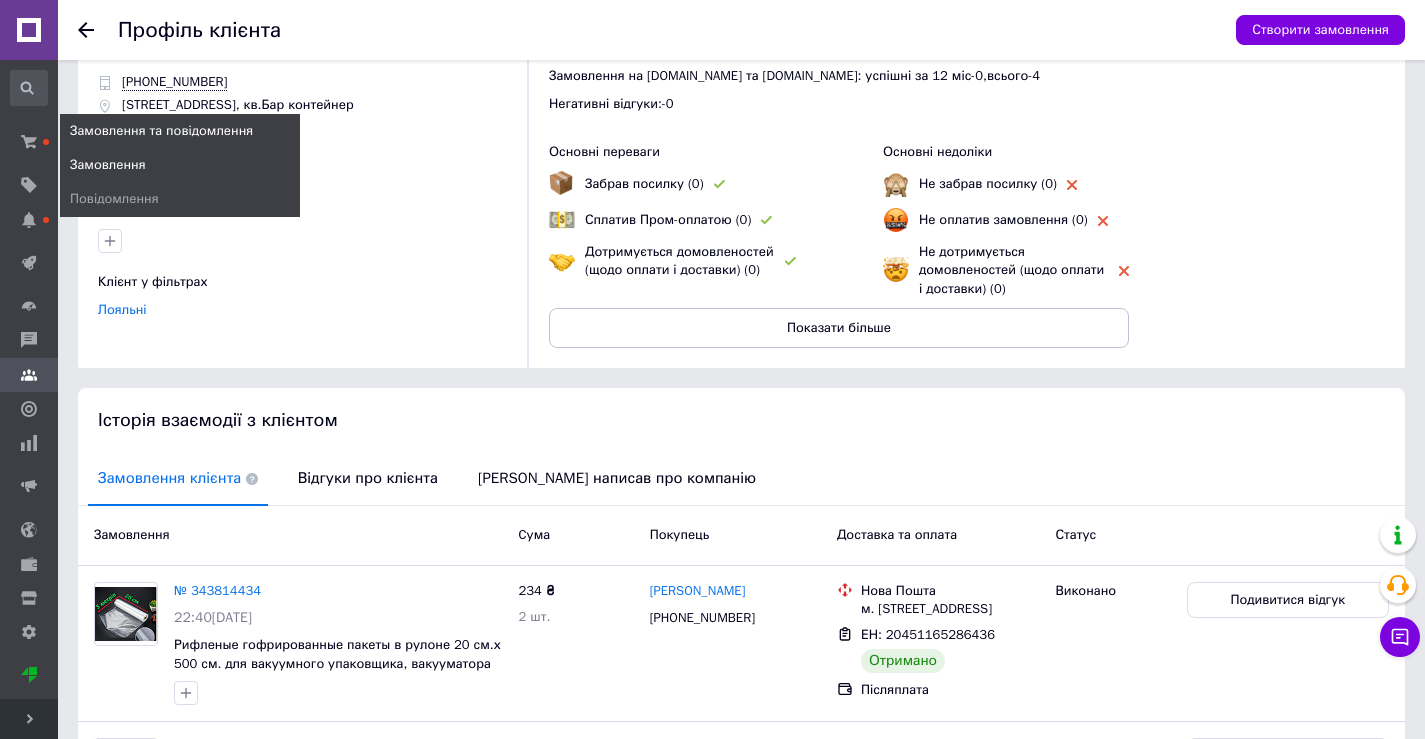 click on "Замовлення" at bounding box center (180, 165) 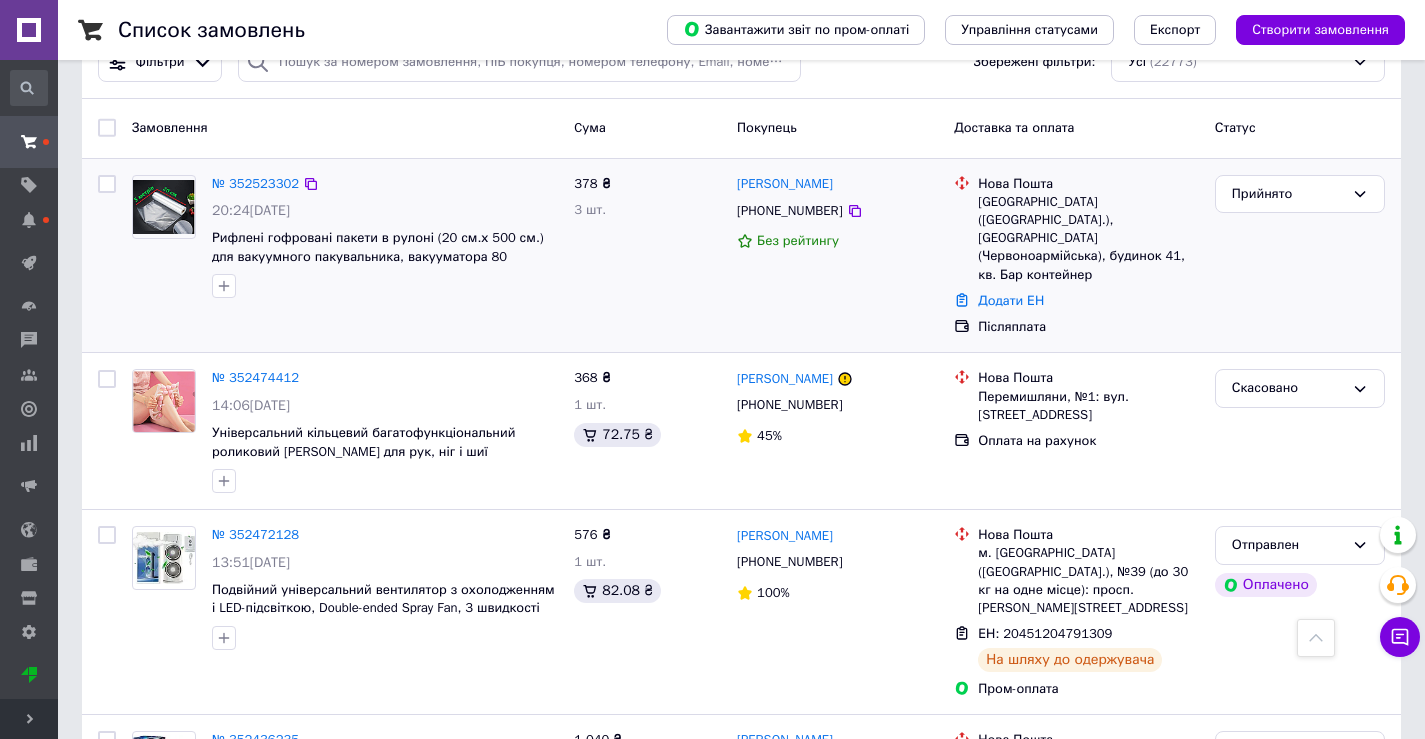 scroll, scrollTop: 0, scrollLeft: 0, axis: both 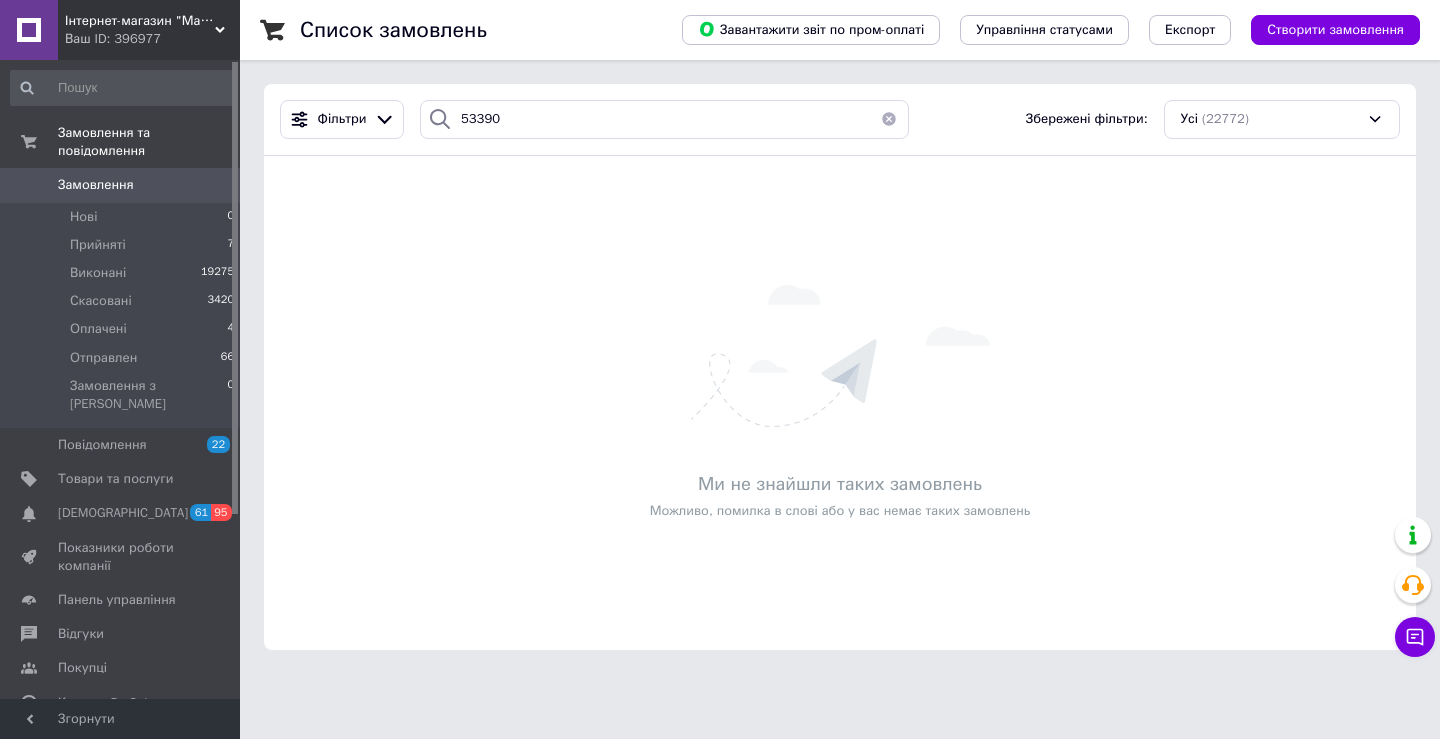 drag, startPoint x: 0, startPoint y: 0, endPoint x: 422, endPoint y: 103, distance: 434.38806 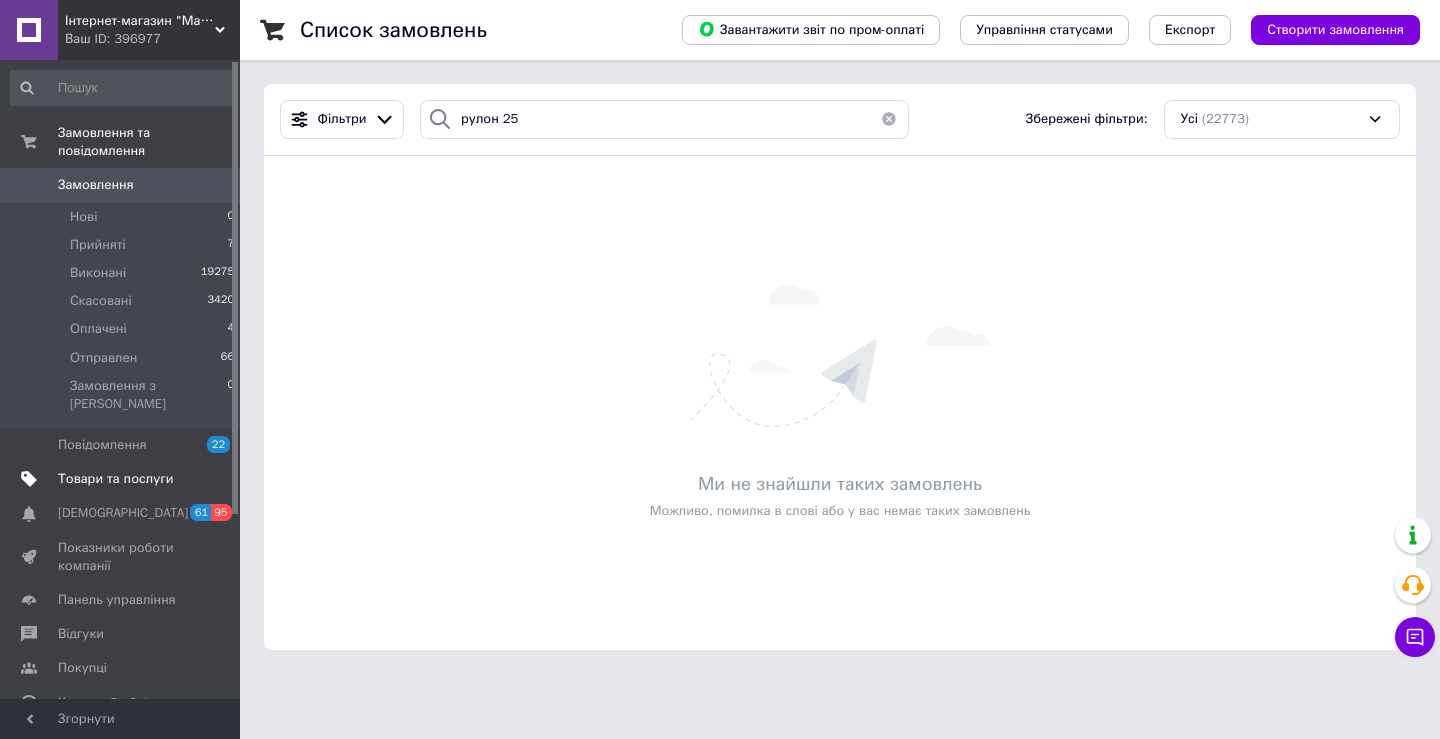 type on "рулон 25" 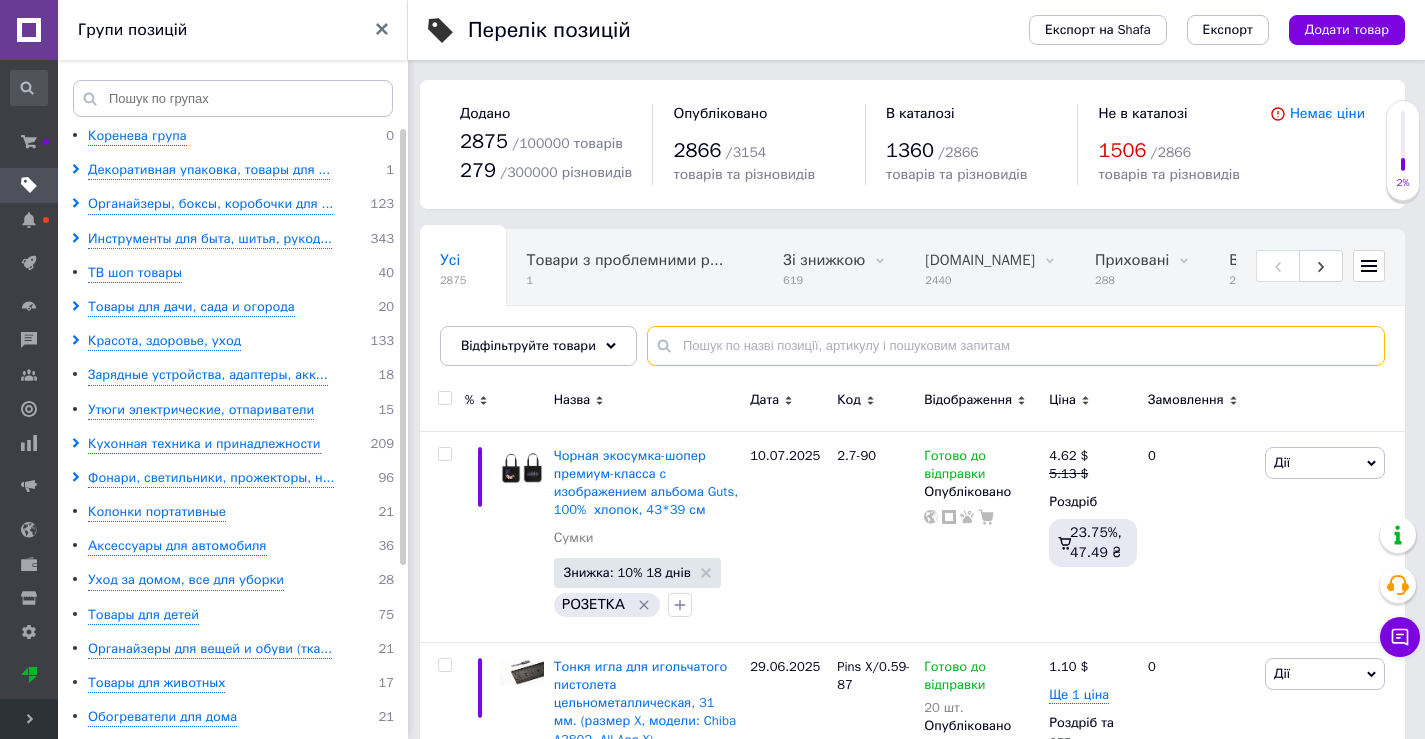 click at bounding box center (1016, 346) 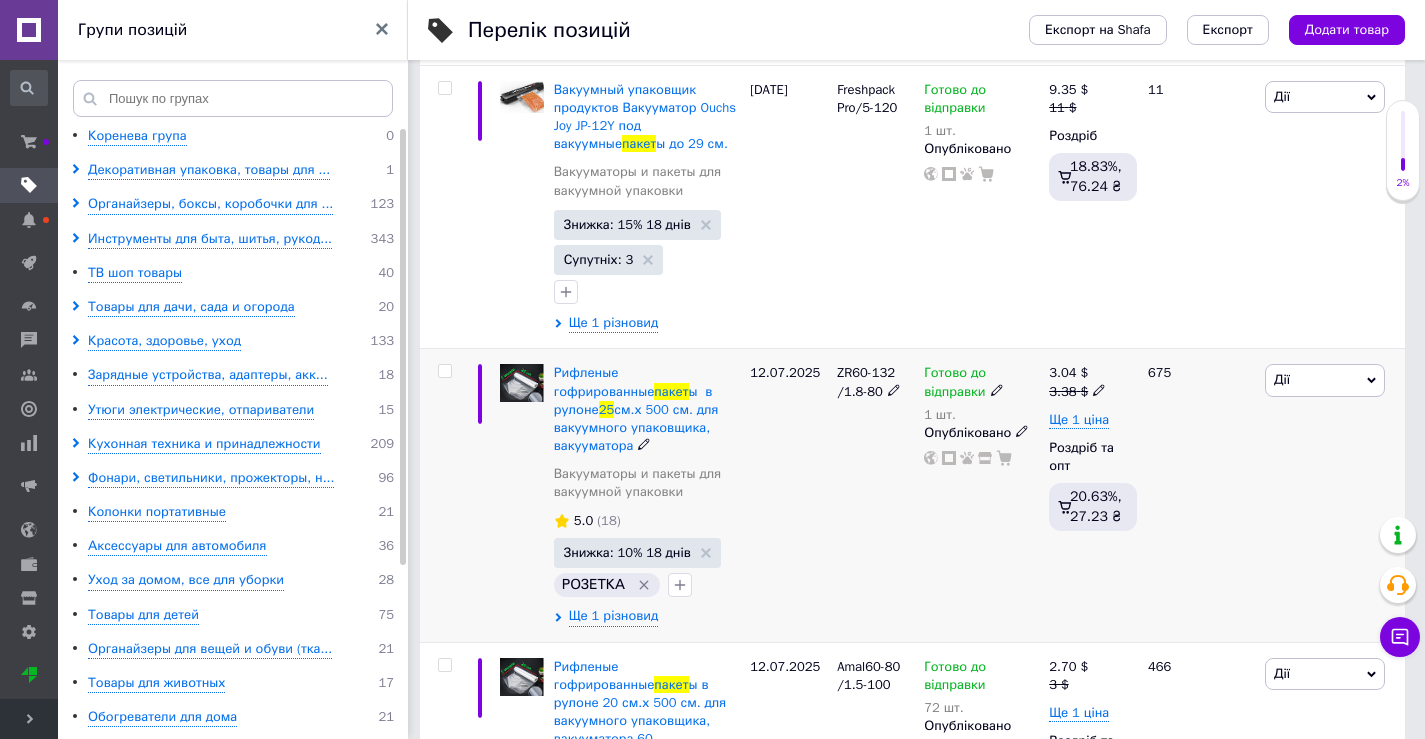 scroll, scrollTop: 400, scrollLeft: 0, axis: vertical 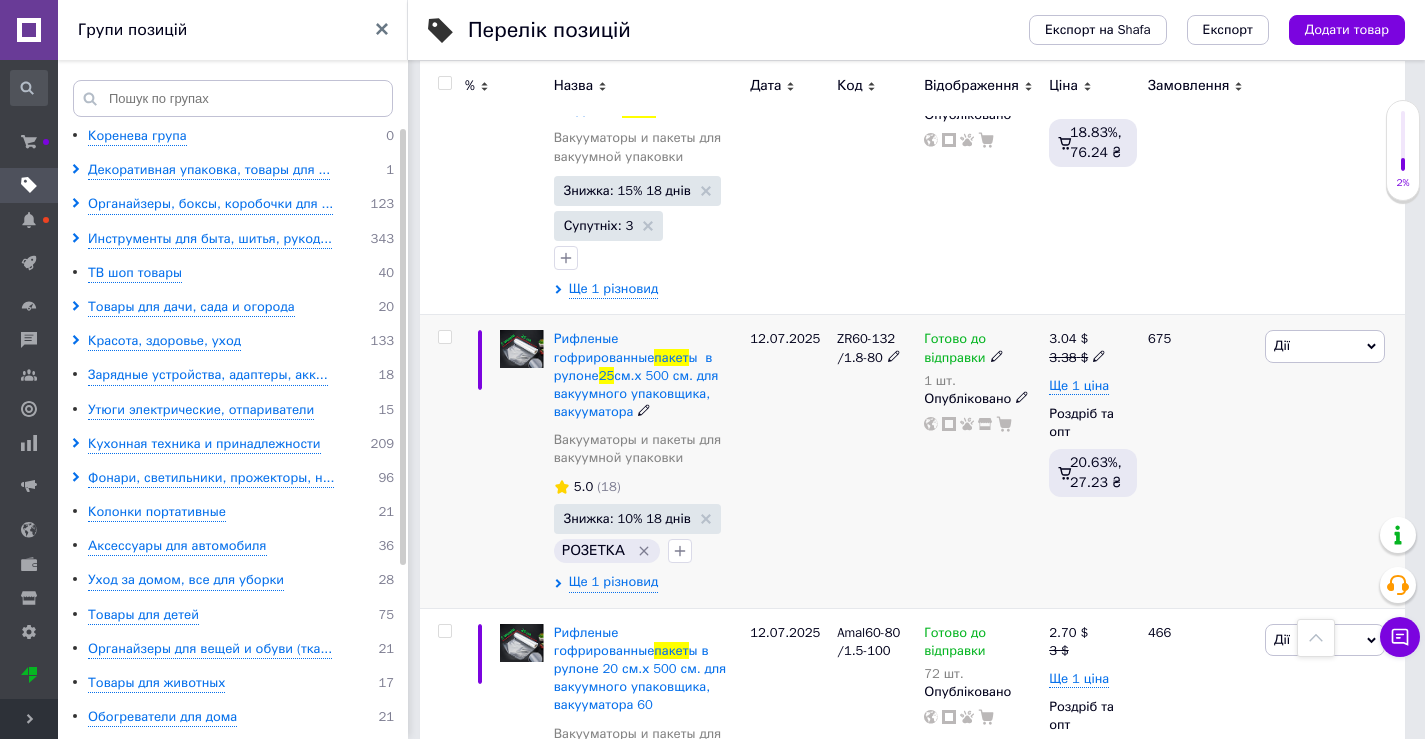 type on "пакет 25" 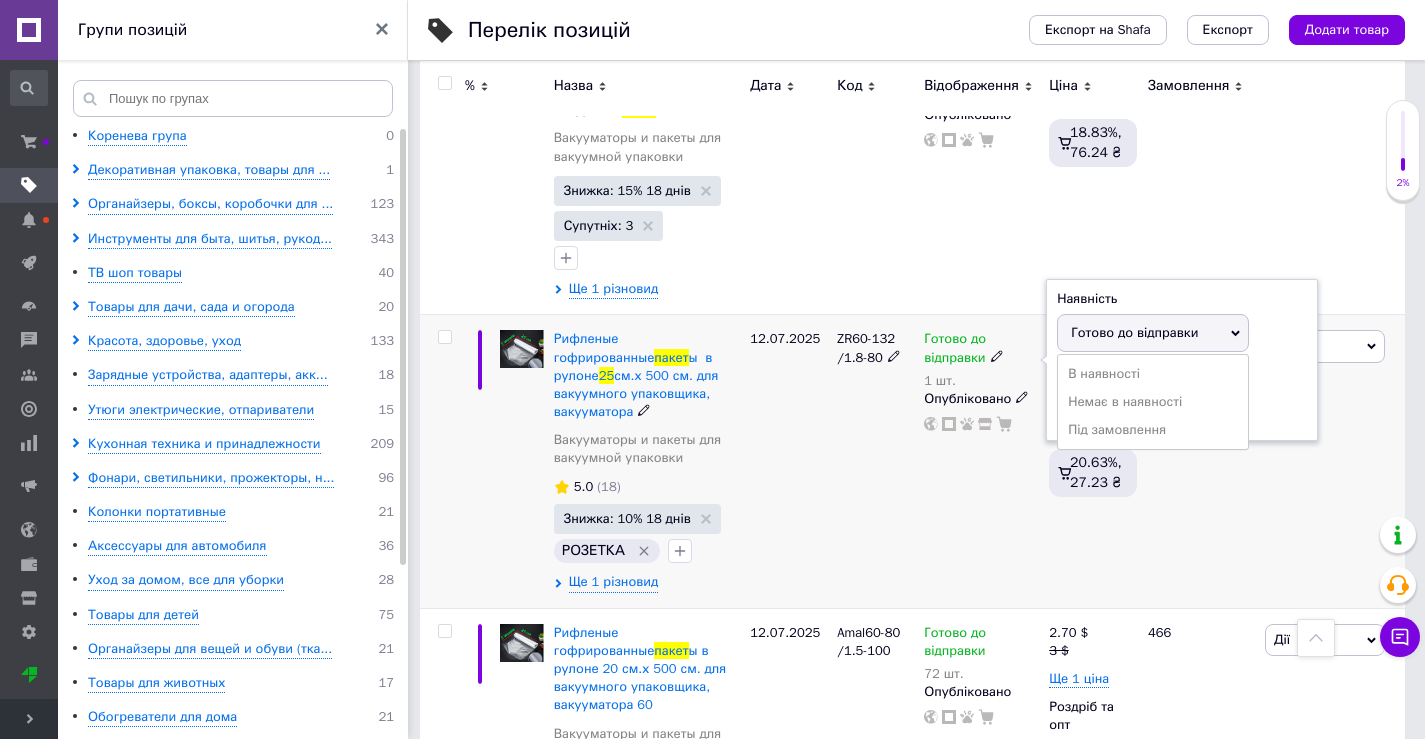 click on "Готово до відправки" at bounding box center [1153, 333] 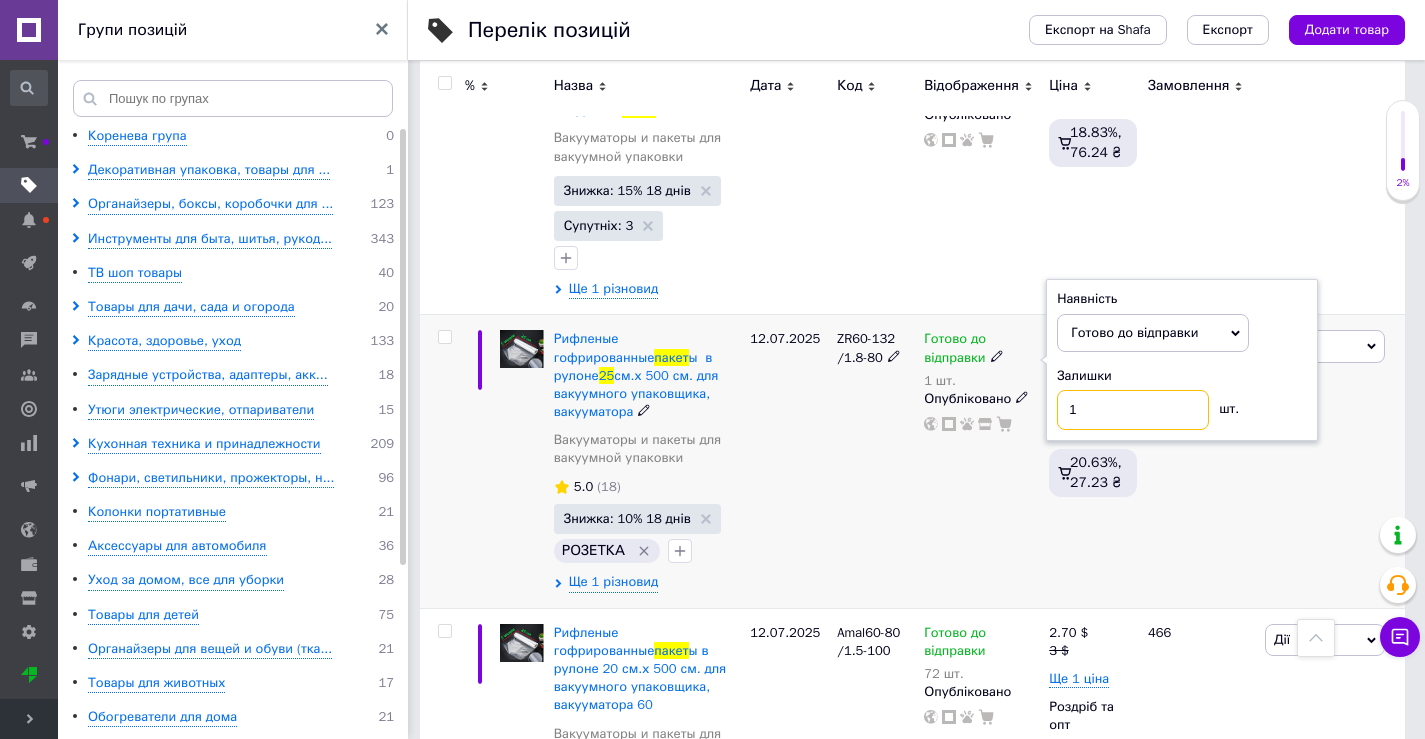 drag, startPoint x: 1105, startPoint y: 423, endPoint x: 1065, endPoint y: 431, distance: 40.792156 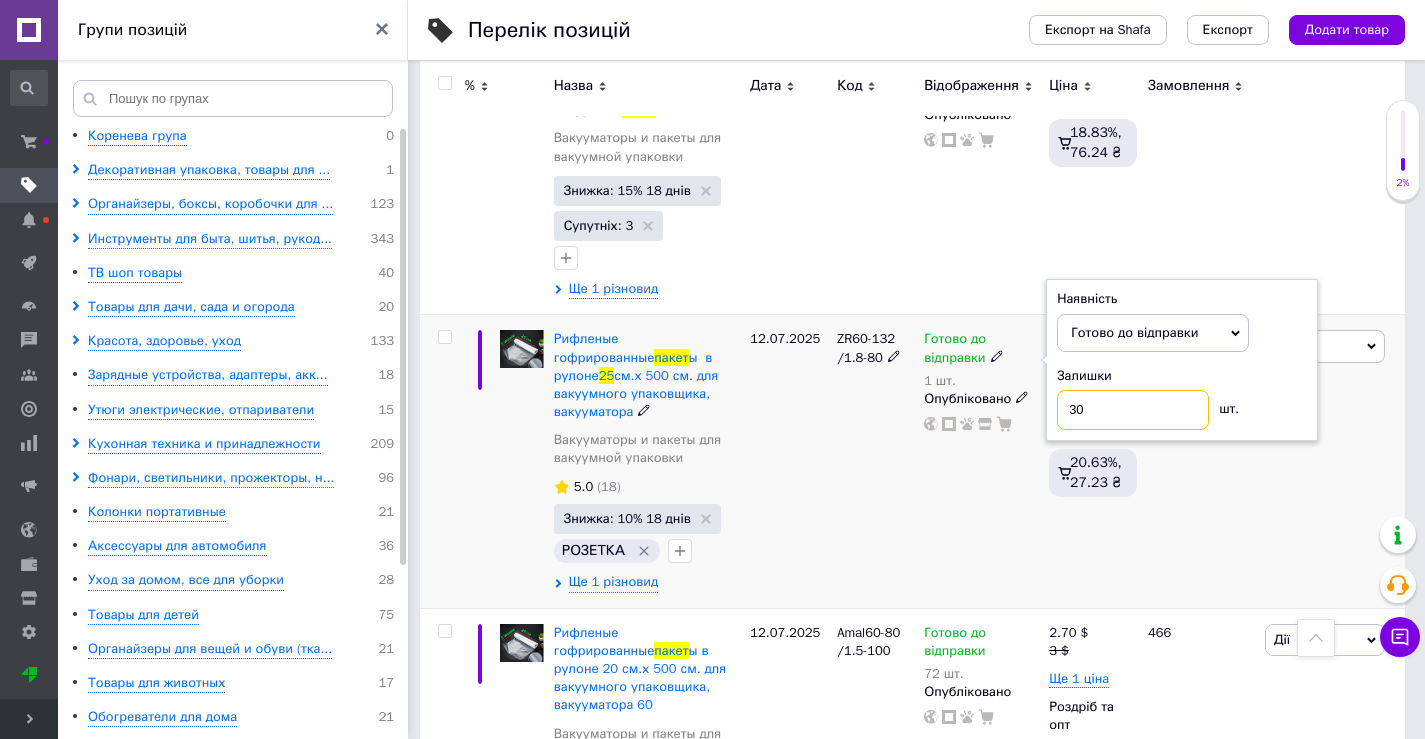 type on "30" 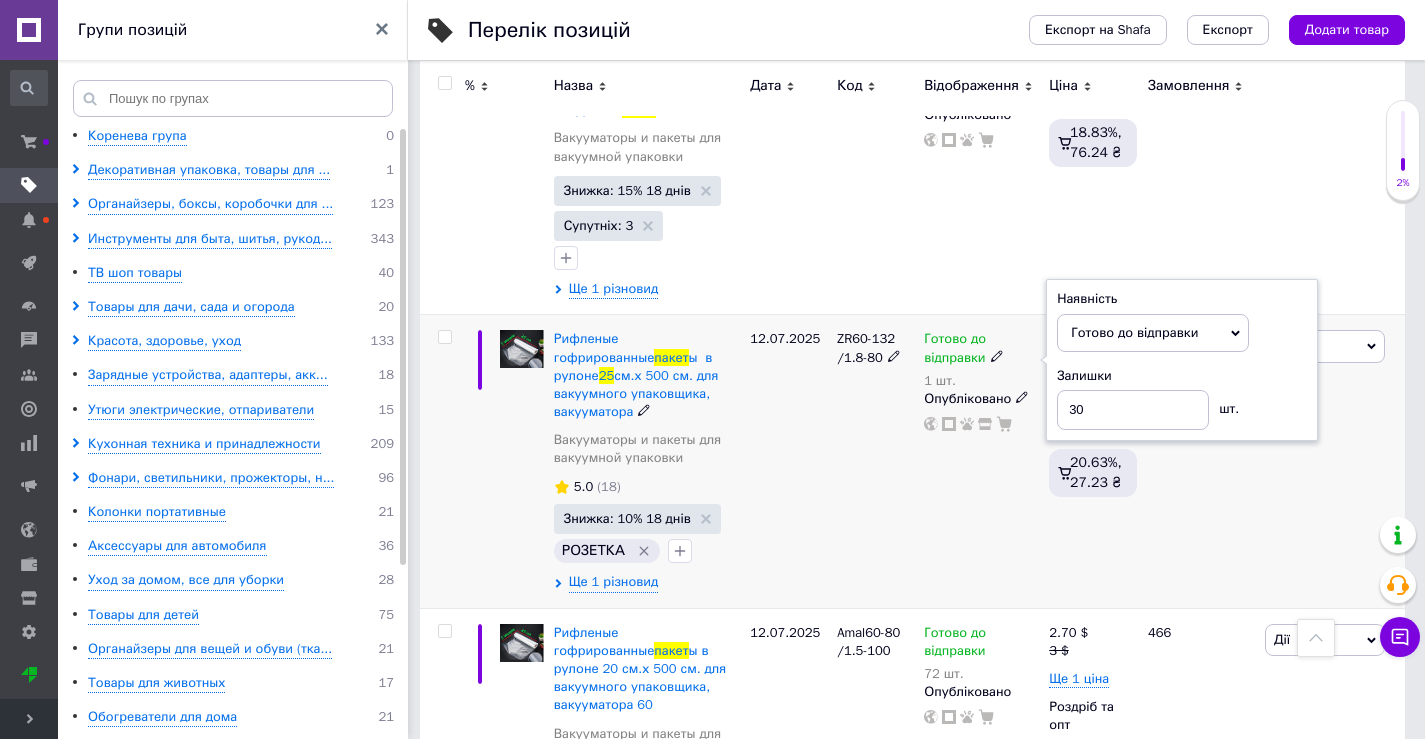 click on "ZR60-132 /1.8-80" at bounding box center [875, 461] 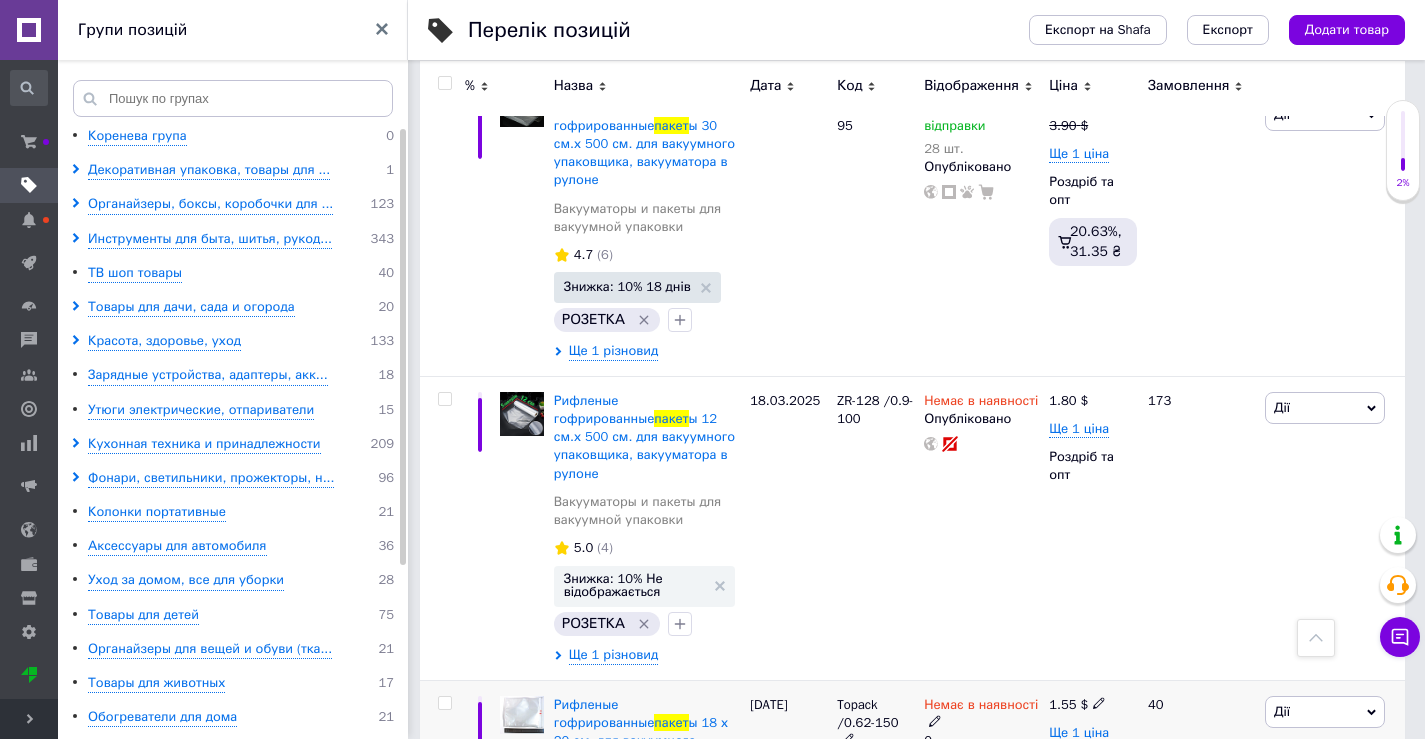 scroll, scrollTop: 1600, scrollLeft: 0, axis: vertical 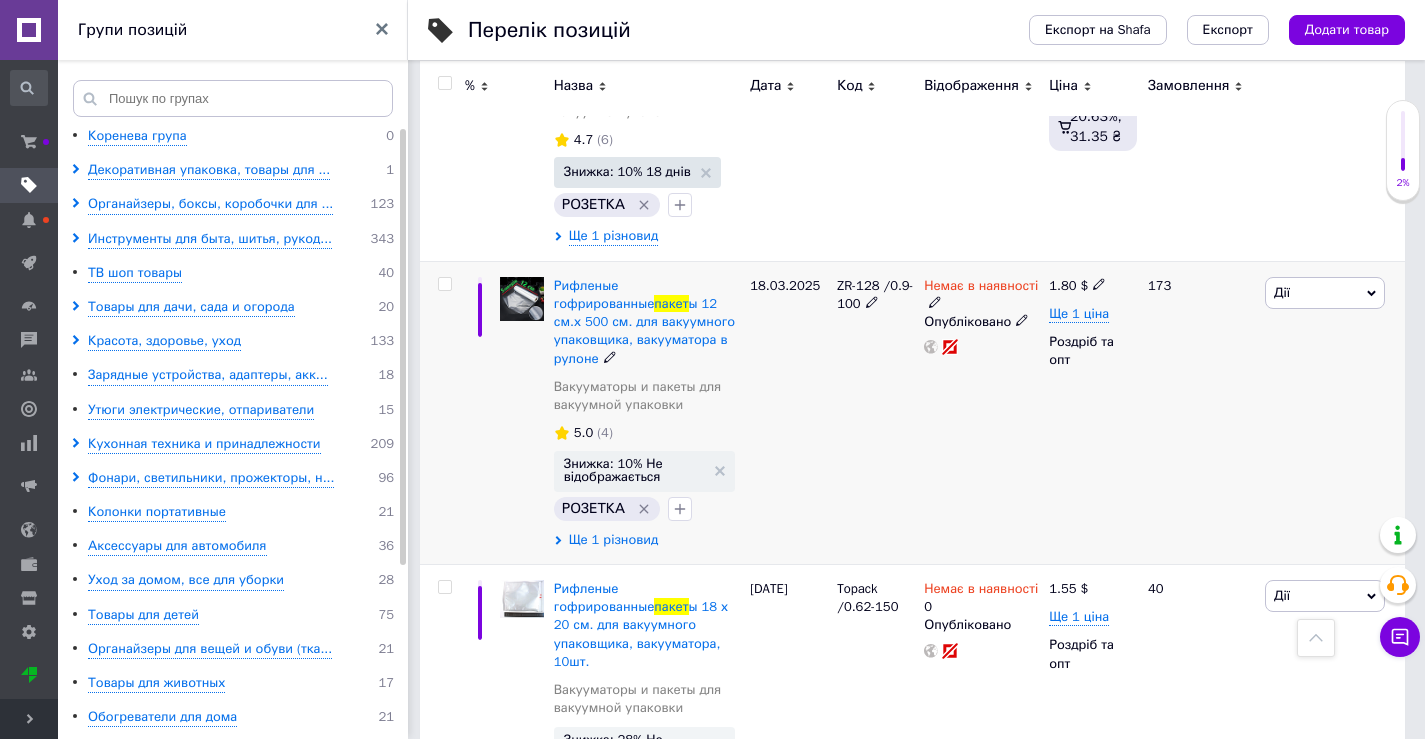 click on "Ще 1 різновид" at bounding box center [614, 540] 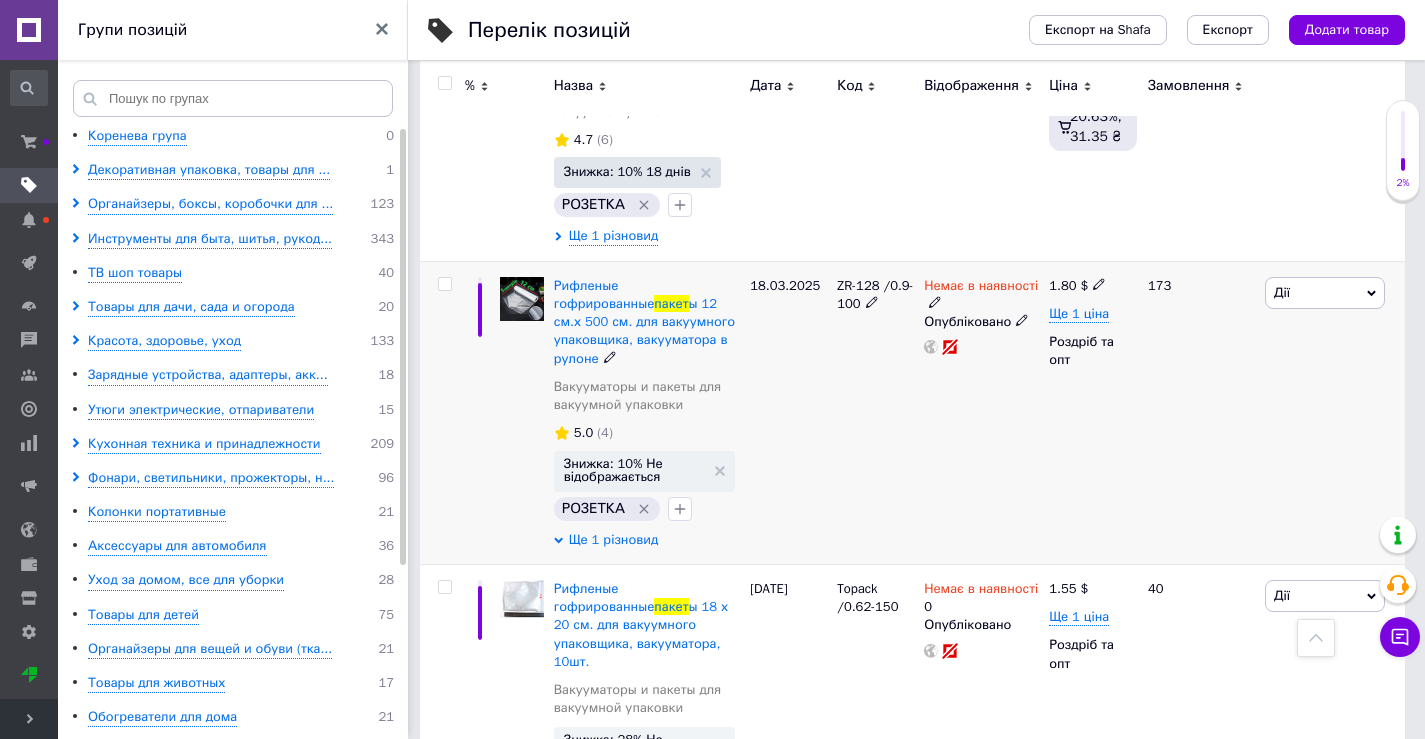 click on "Ще 1 різновид" at bounding box center (614, 540) 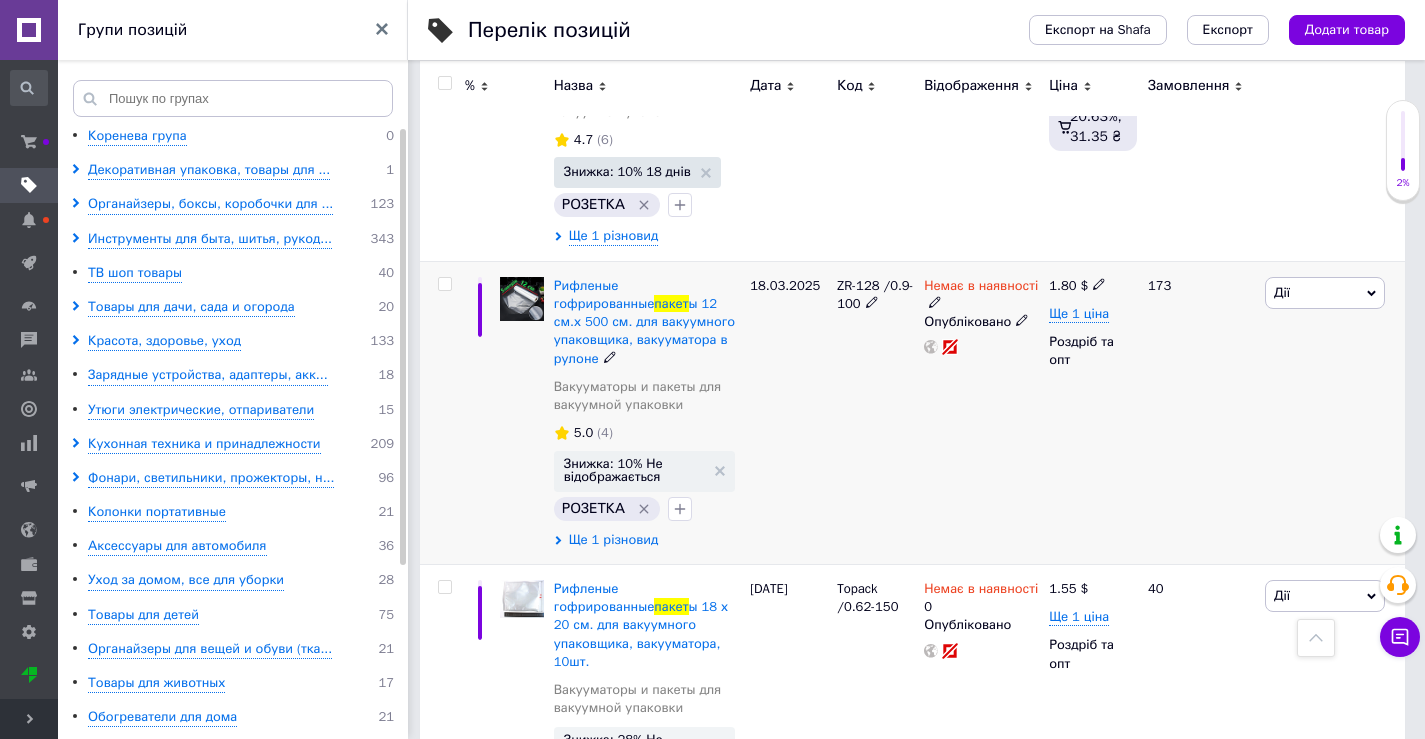 click on "Ще 1 різновид" at bounding box center [614, 540] 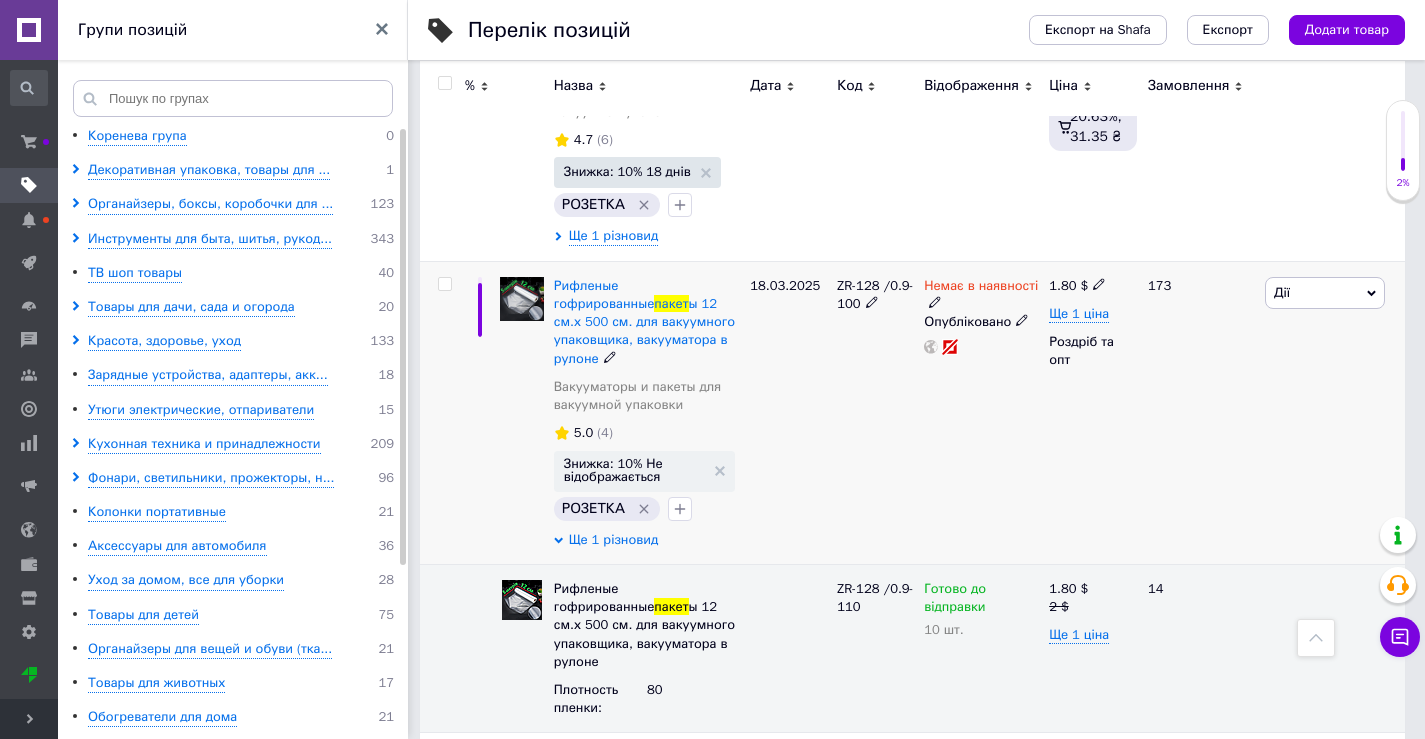 click on "Ще 1 різновид" at bounding box center (614, 540) 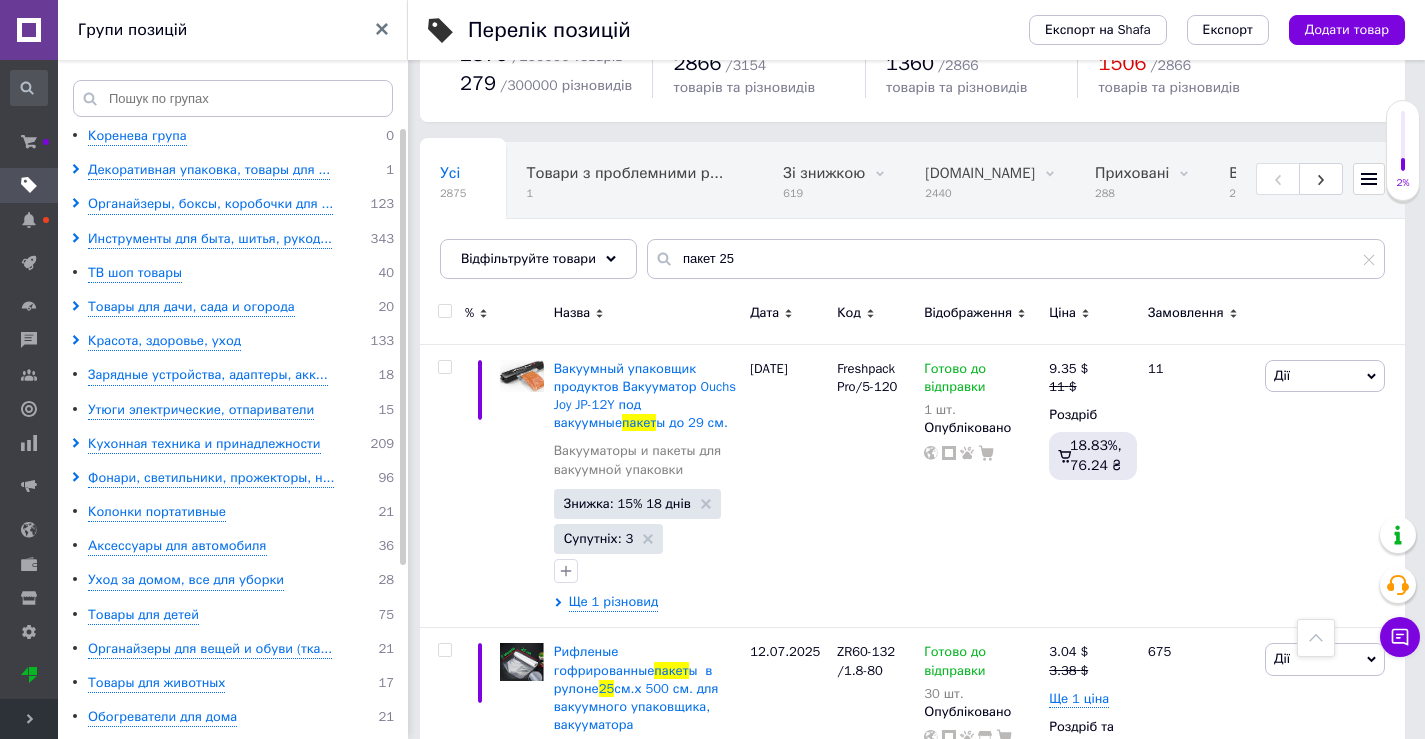 scroll, scrollTop: 0, scrollLeft: 0, axis: both 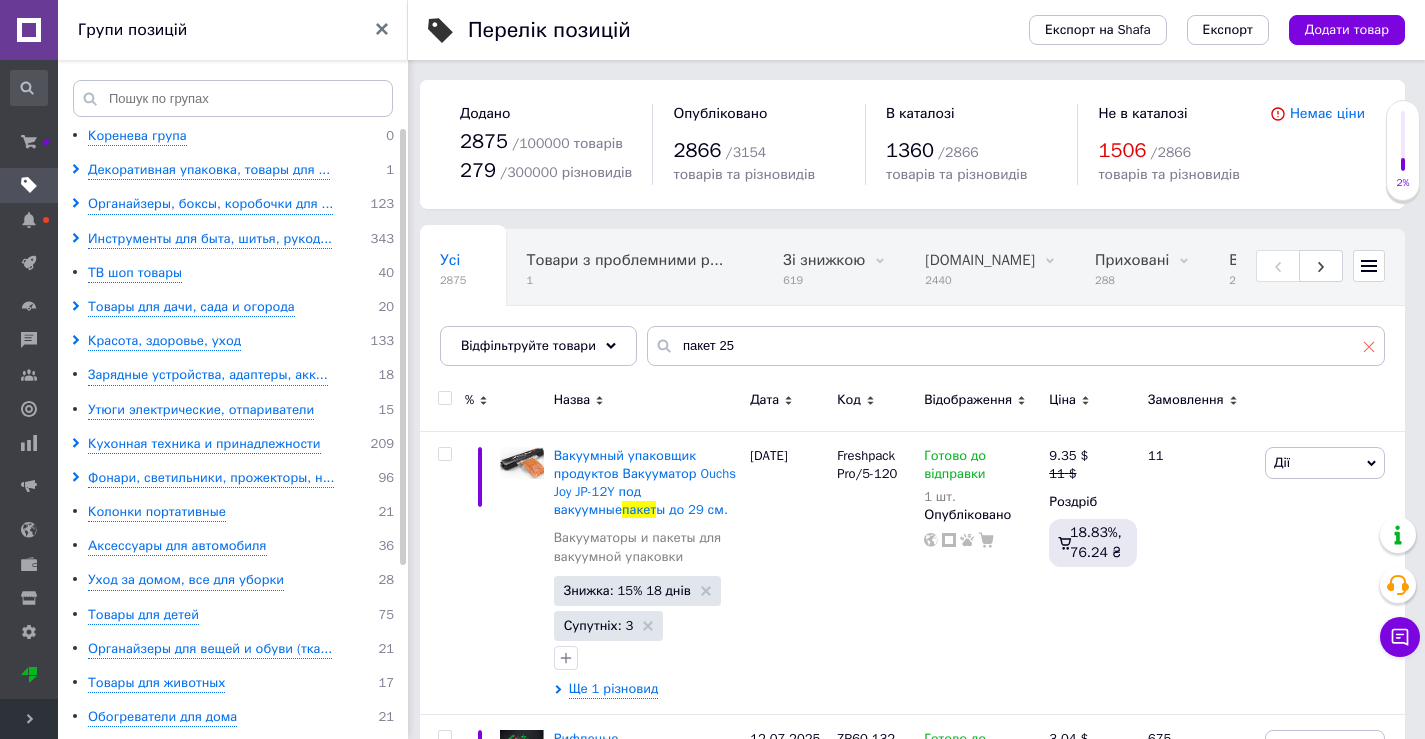 click 